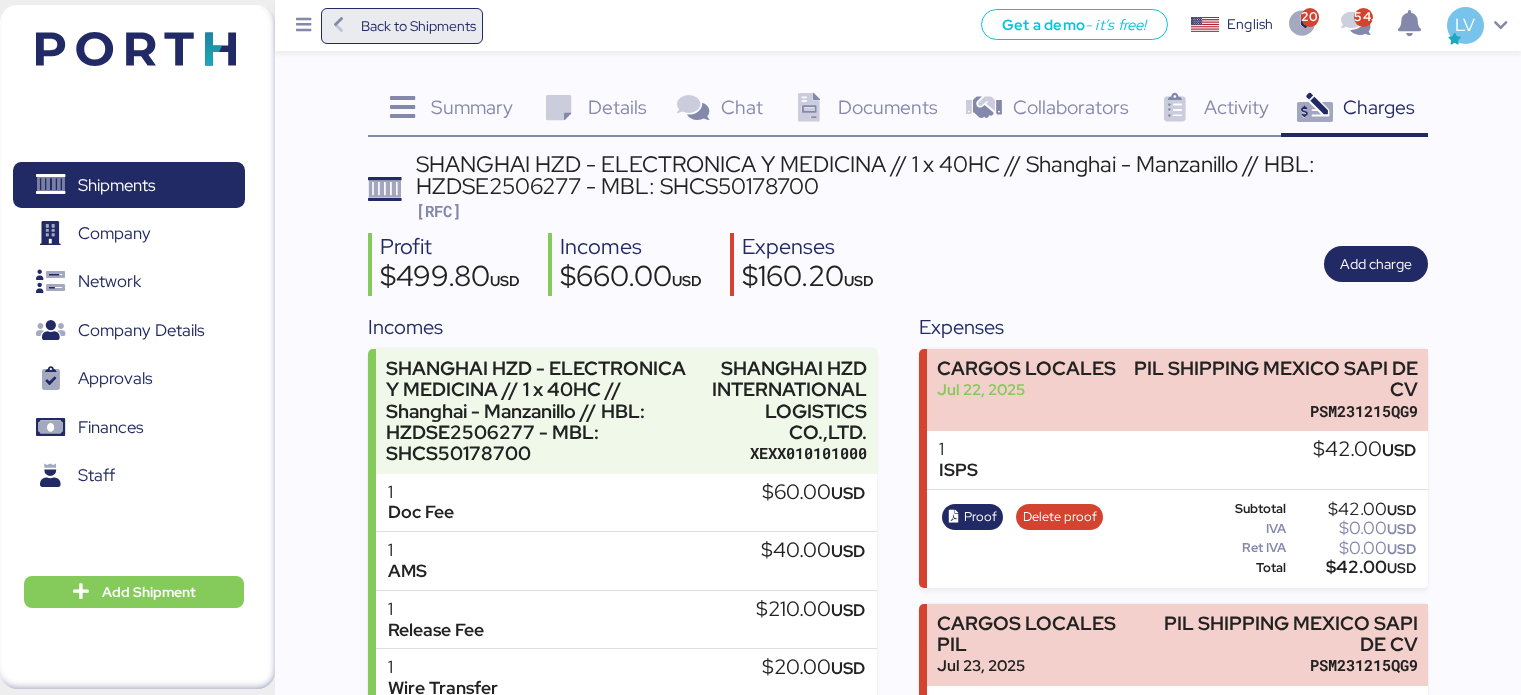 scroll, scrollTop: 575, scrollLeft: 0, axis: vertical 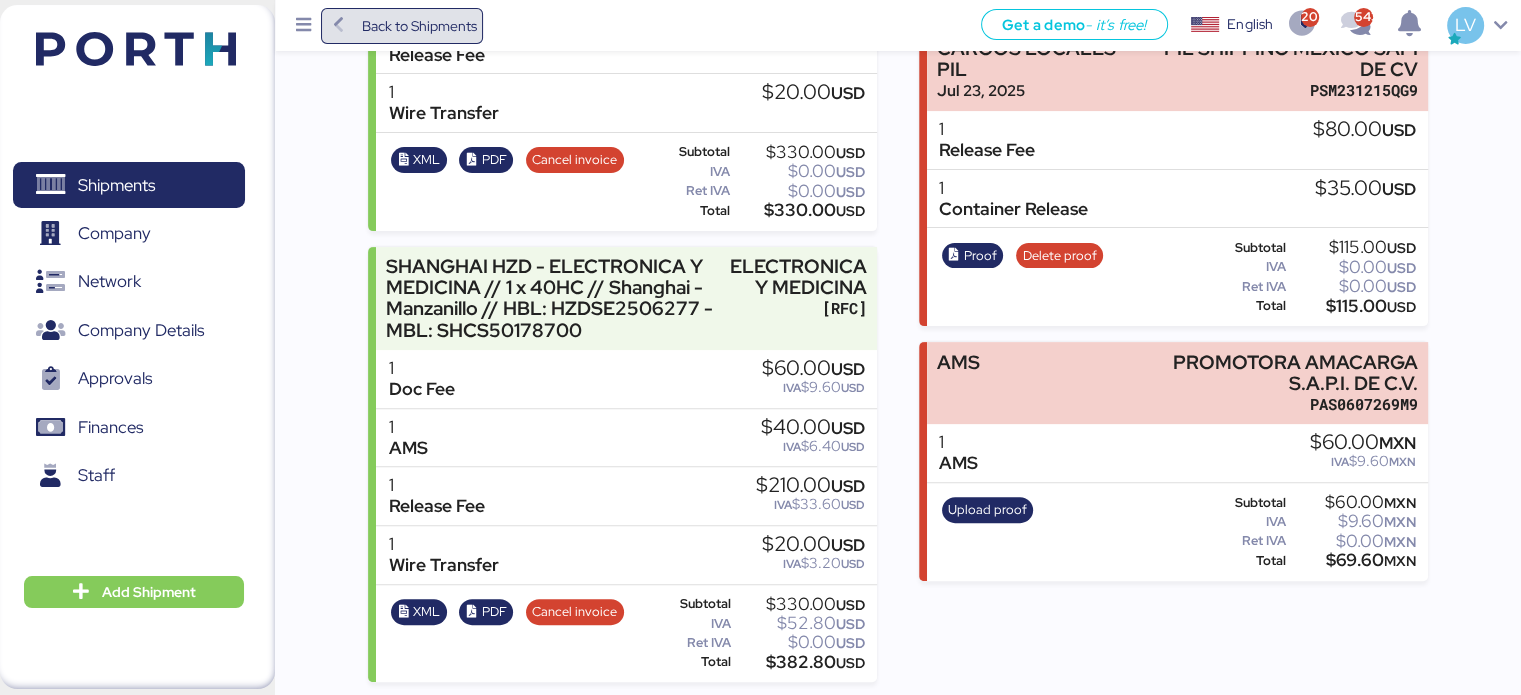 click on "Back to Shipments" at bounding box center (418, 26) 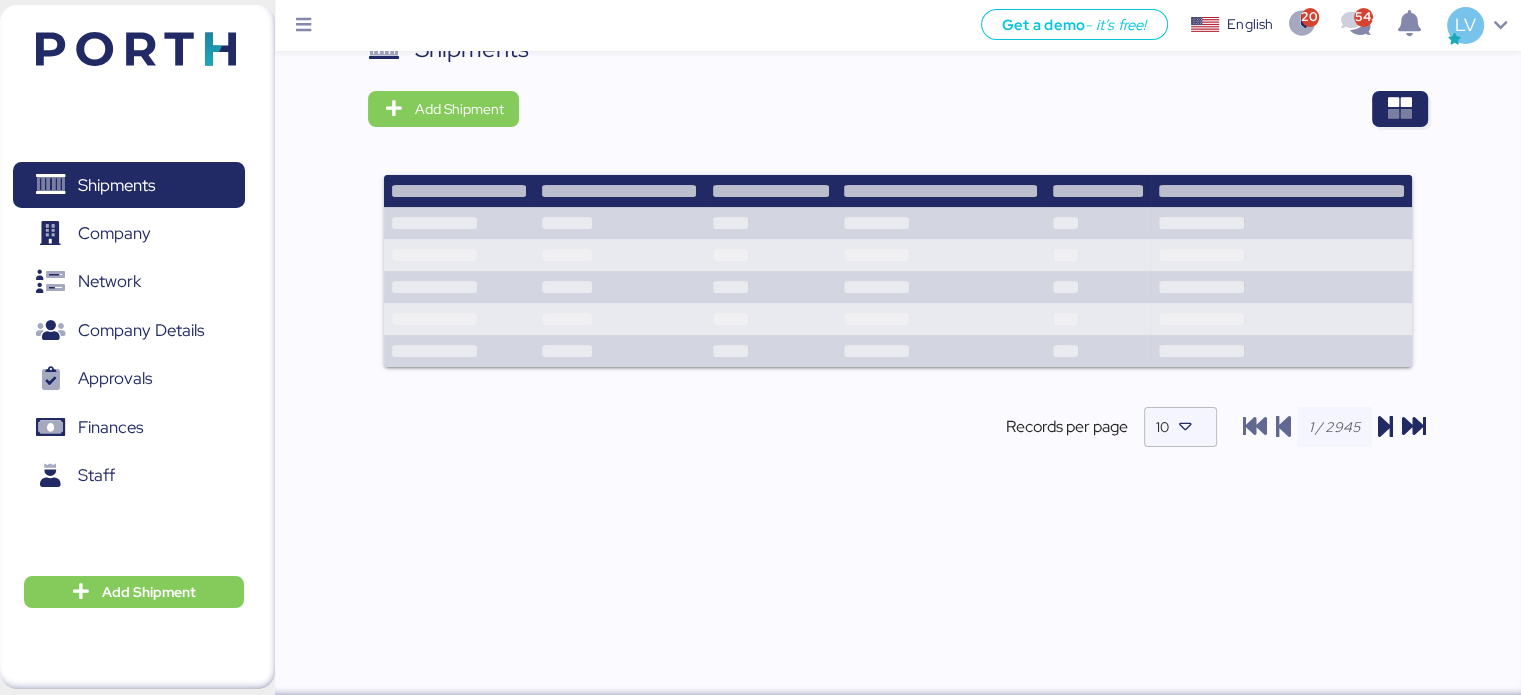 scroll, scrollTop: 0, scrollLeft: 0, axis: both 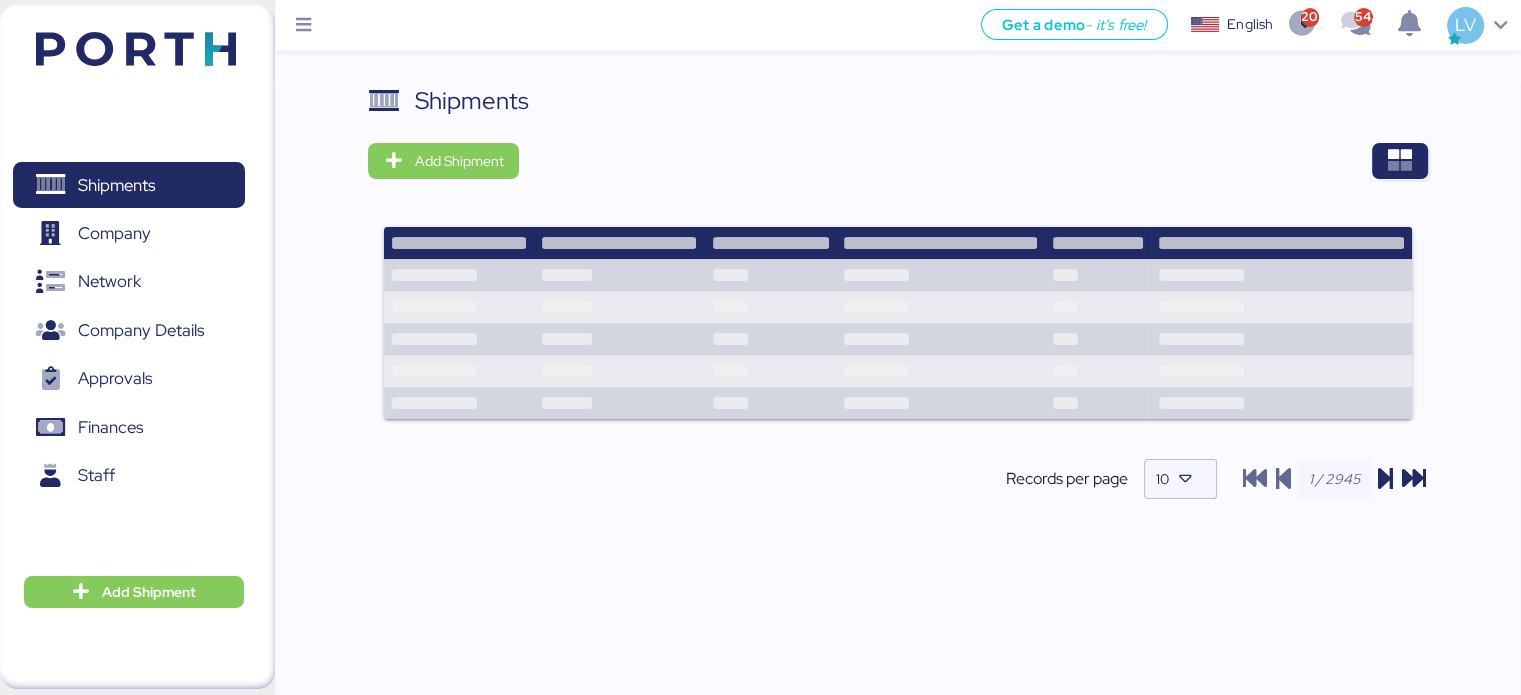 click on "Shipments   Add Shipment   Shipment Name YAMATO - KOMATSU / NRT - MEX / YMM-AI-181 Ready for pickup At destination Airport Delivered Shipment Name JIANGSU XIN BURNASIA - AUTOTEK // AIR // PVG - NLU // MAWB: 003-30545970 - HAWBL: XBY2508008 Ready for pickup At destination Airport Delivered Shipment Name LOXSON - LEAR / SHANGHAI - MANZANILLO / MBL: ZIMUSNH22125853 - HBL: KSSE250709269 / 1X40HQ Ready for pickup At destination port Delivered Shipment Name OCEAN IMPO YAMATO - DESCON / MOI-2517 / MBL: - HBL: / LCL Ready for pickup At destination port Delivered Shipment Name YAMATO - FUKOKU /YMM-OI-218 / MBL: GZMZL25031546 / HBL: YILGZS0015936 / LCL Ready for pickup At destination port Delivered Shipment Name YAMATO - MIYAZAKI / YMM-OI-217 / MBL: MAEU256106021 / HBL: YTJNGO100068 / FCL Ready for pickup At destination port Delivered Shipment Name LOXSON - LLENAMEX / SHANGHAI - MANZANILLO / MBL: SAL25080009 - HBL: KSSE250802081 / LCL Ready for pickup At destination port Delivered Shipment Name Ready for pickup 10" at bounding box center (897, 308) 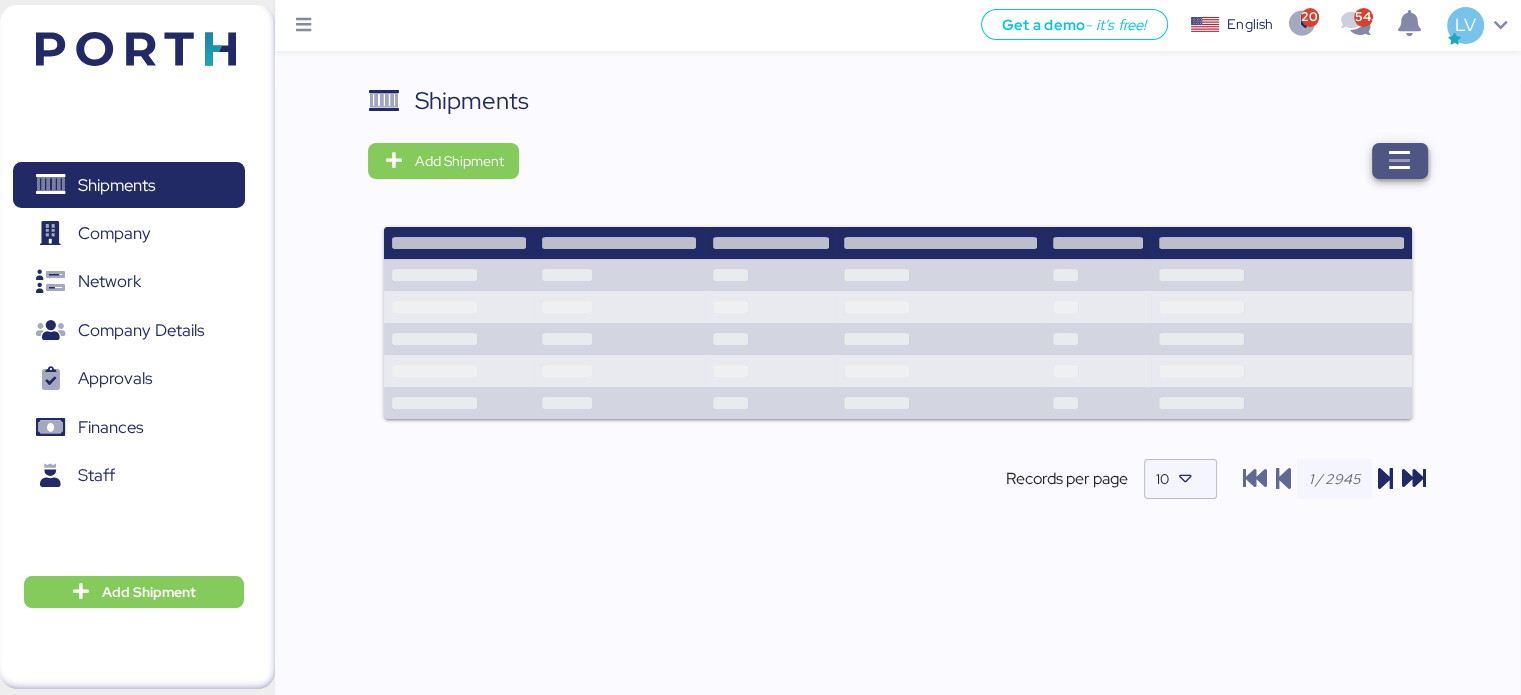 click at bounding box center [1400, 161] 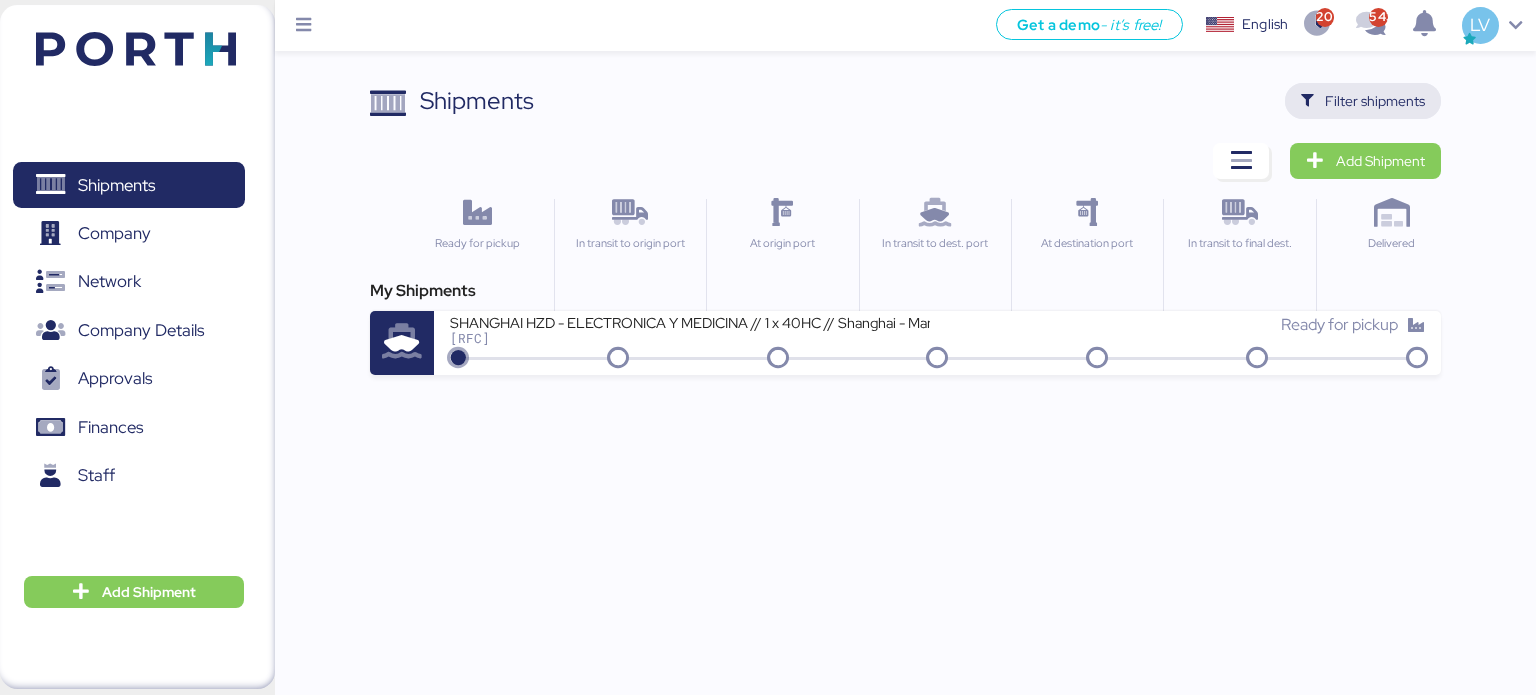 click on "Filter shipments" at bounding box center (1363, 101) 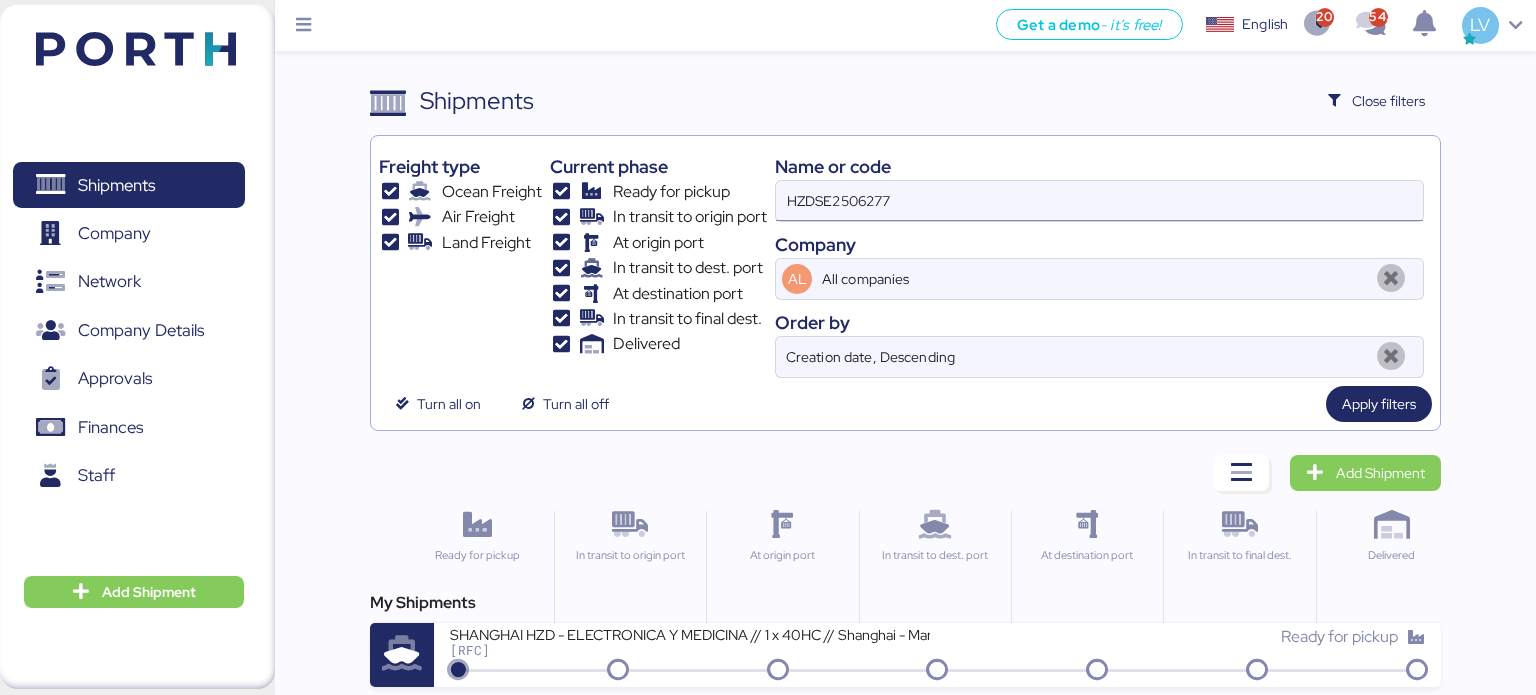 click on "HZDSE2506277" at bounding box center [1099, 201] 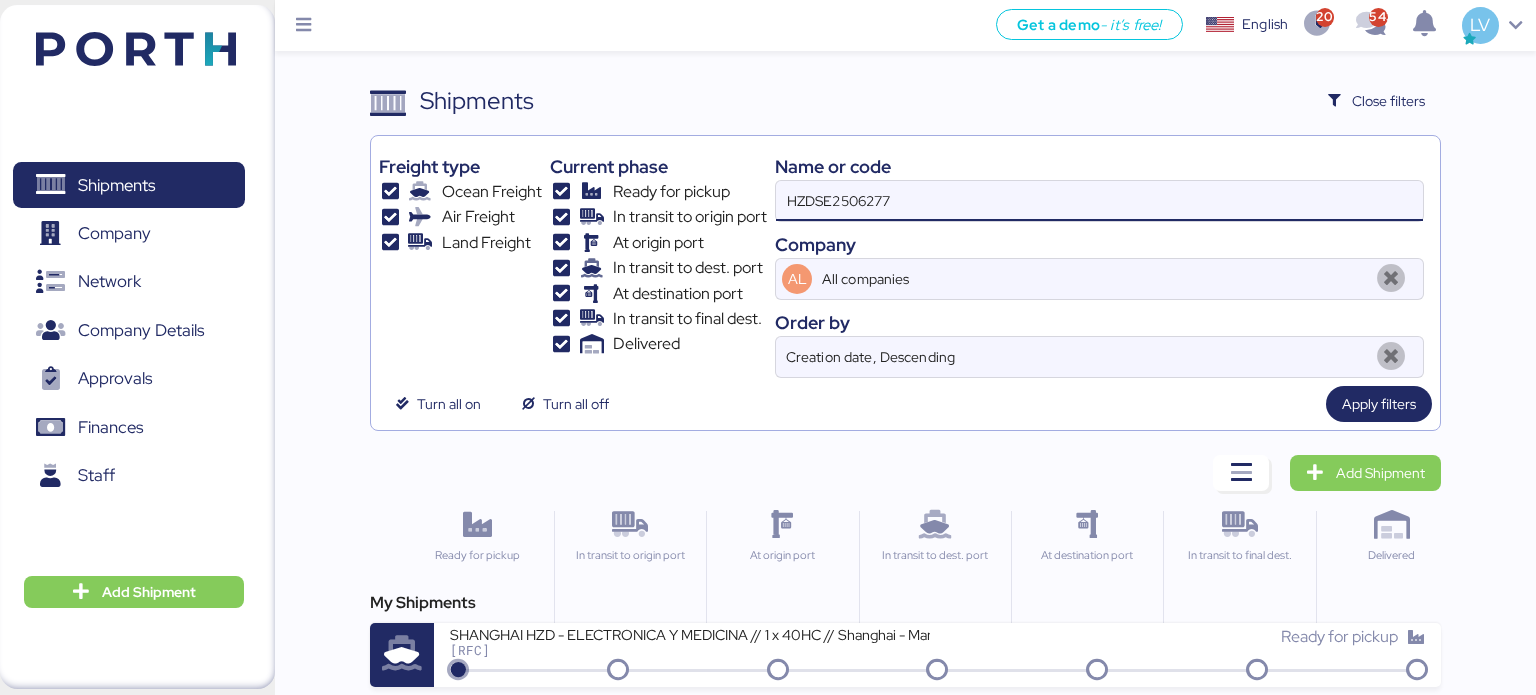 click on "HZDSE2506277" at bounding box center [1099, 201] 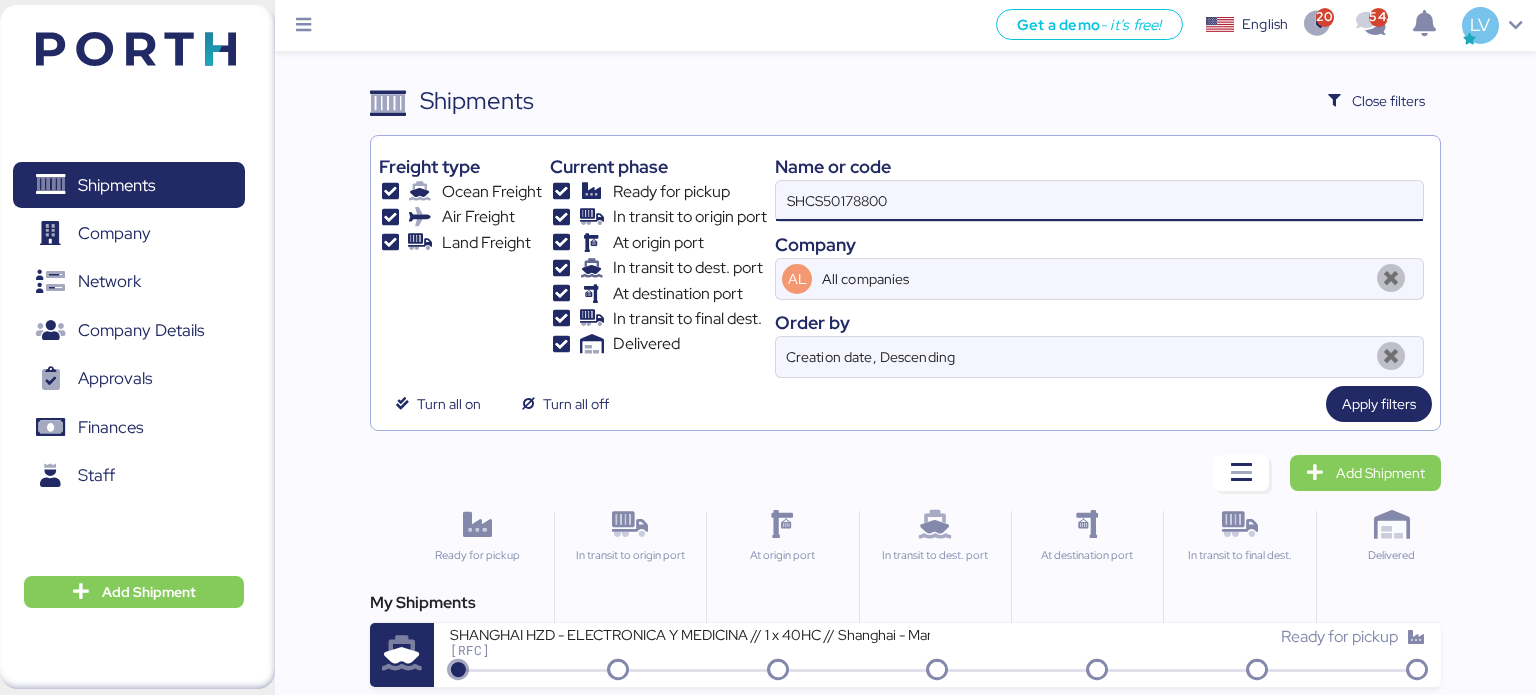 type on "SHCS50178800" 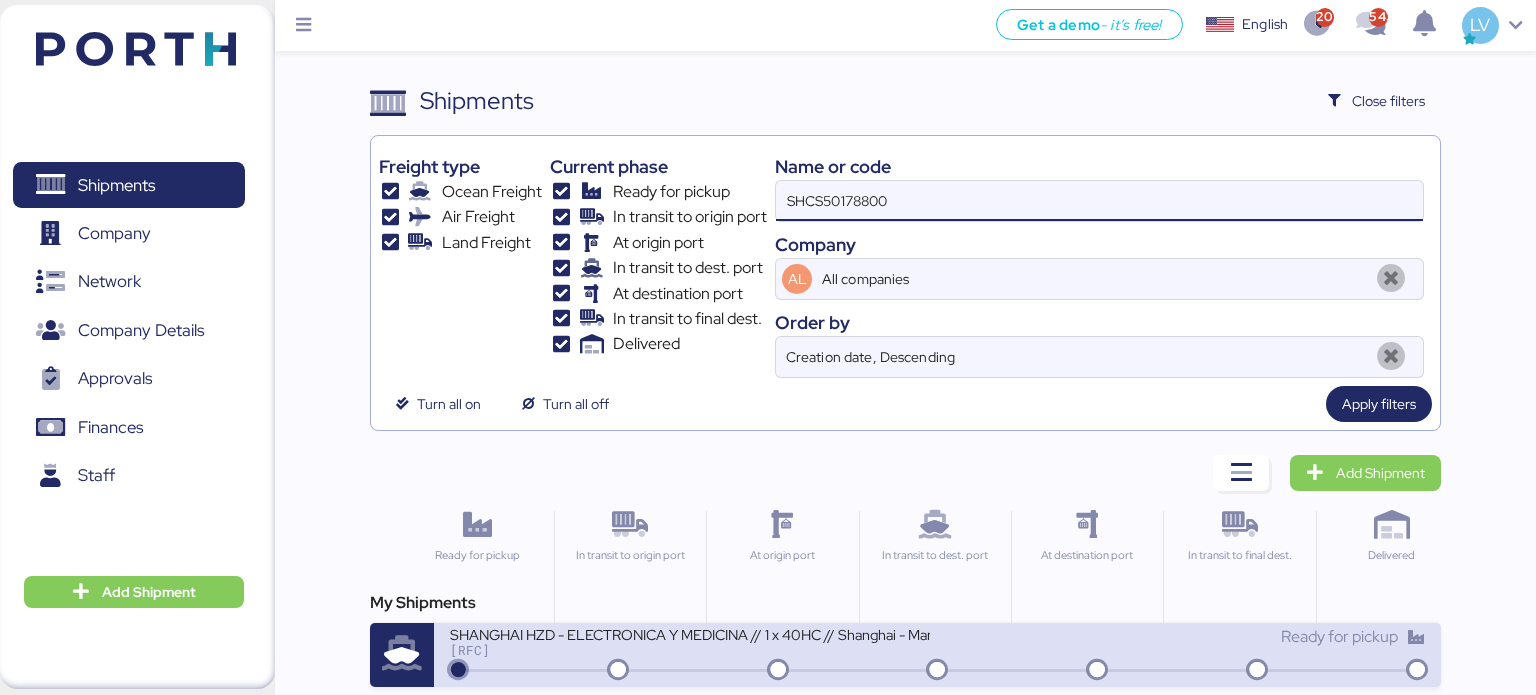 click on "SHANGHAI HZD - ELECTRONICA Y MEDICINA // 1 x 40HC // Shanghai - Manzanillo // HBL: HZDSE2506278 - MBL: SHCS50178800 [RFC] Ready for pickup" at bounding box center (938, 655) 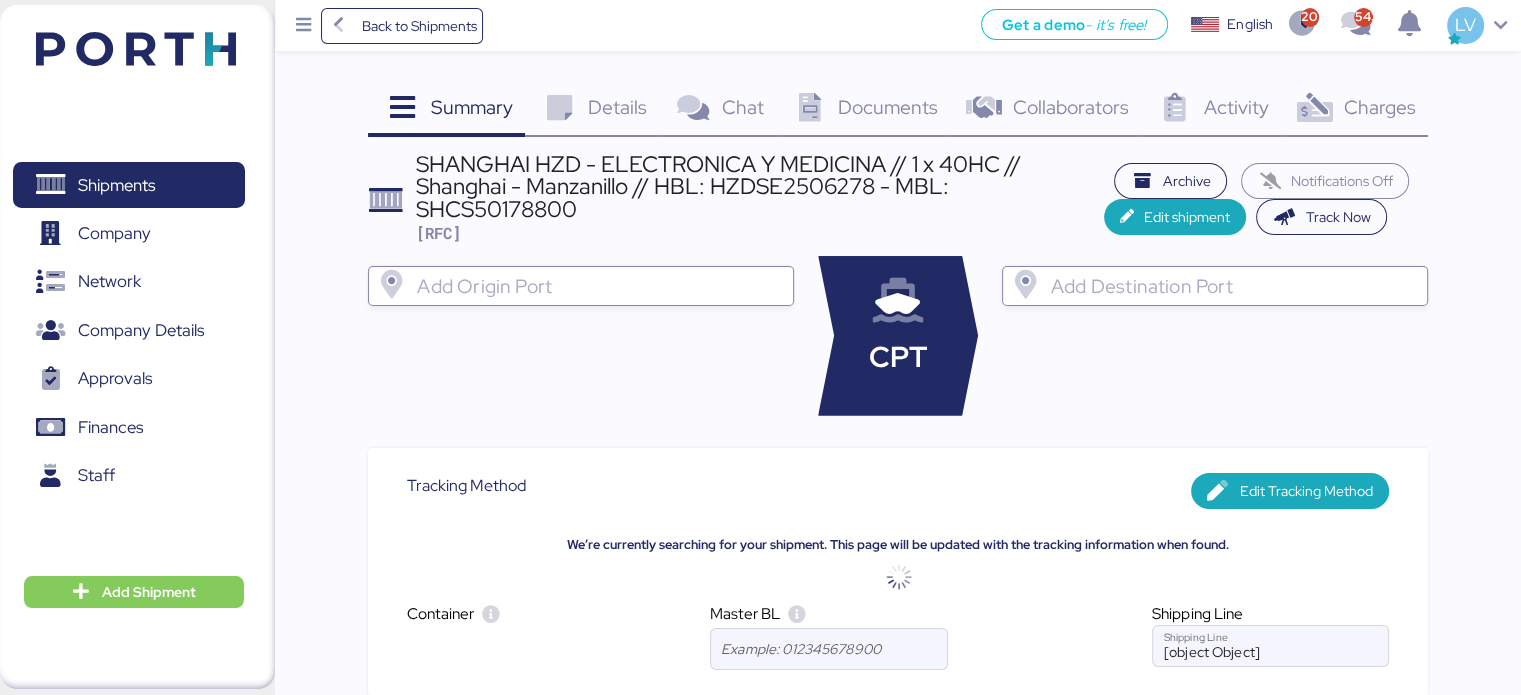 click on "Charges" at bounding box center [1379, 107] 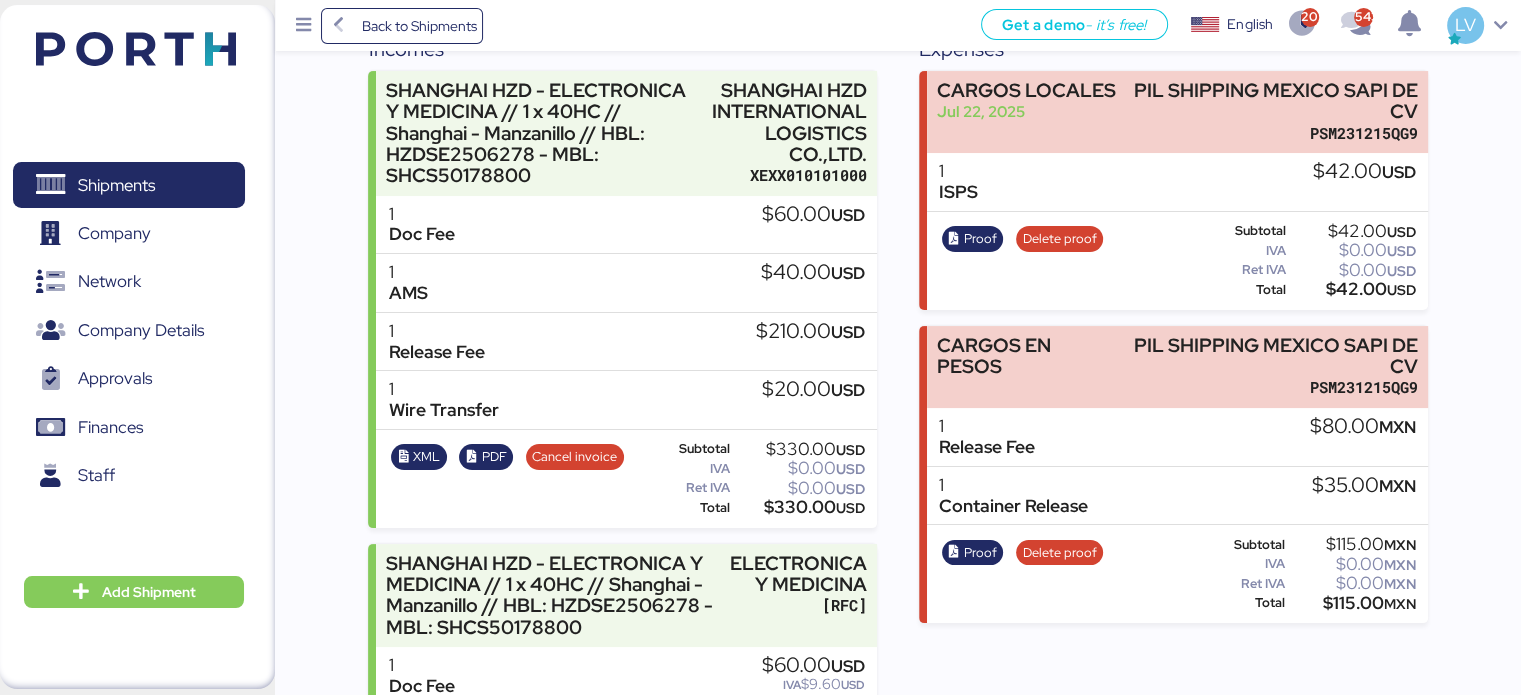 scroll, scrollTop: 0, scrollLeft: 0, axis: both 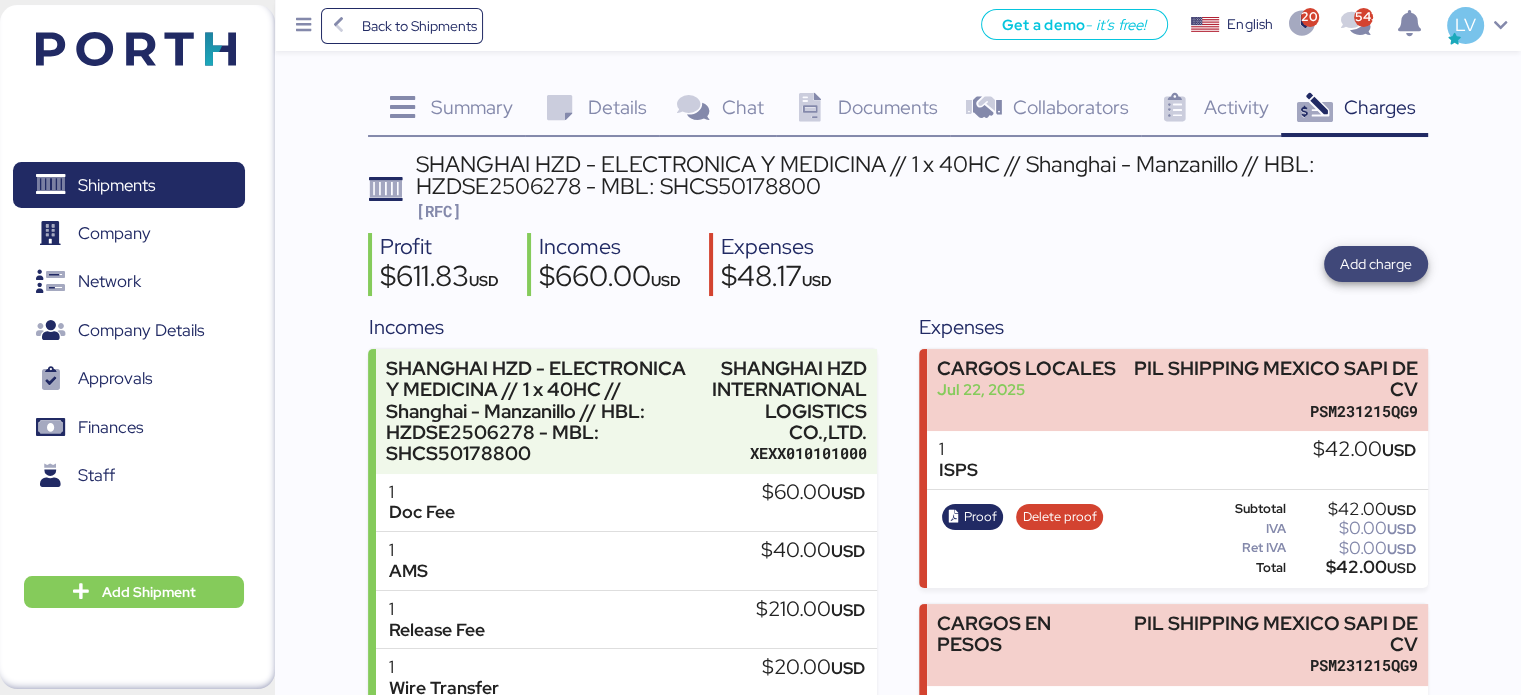 click on "Add charge" at bounding box center (1376, 264) 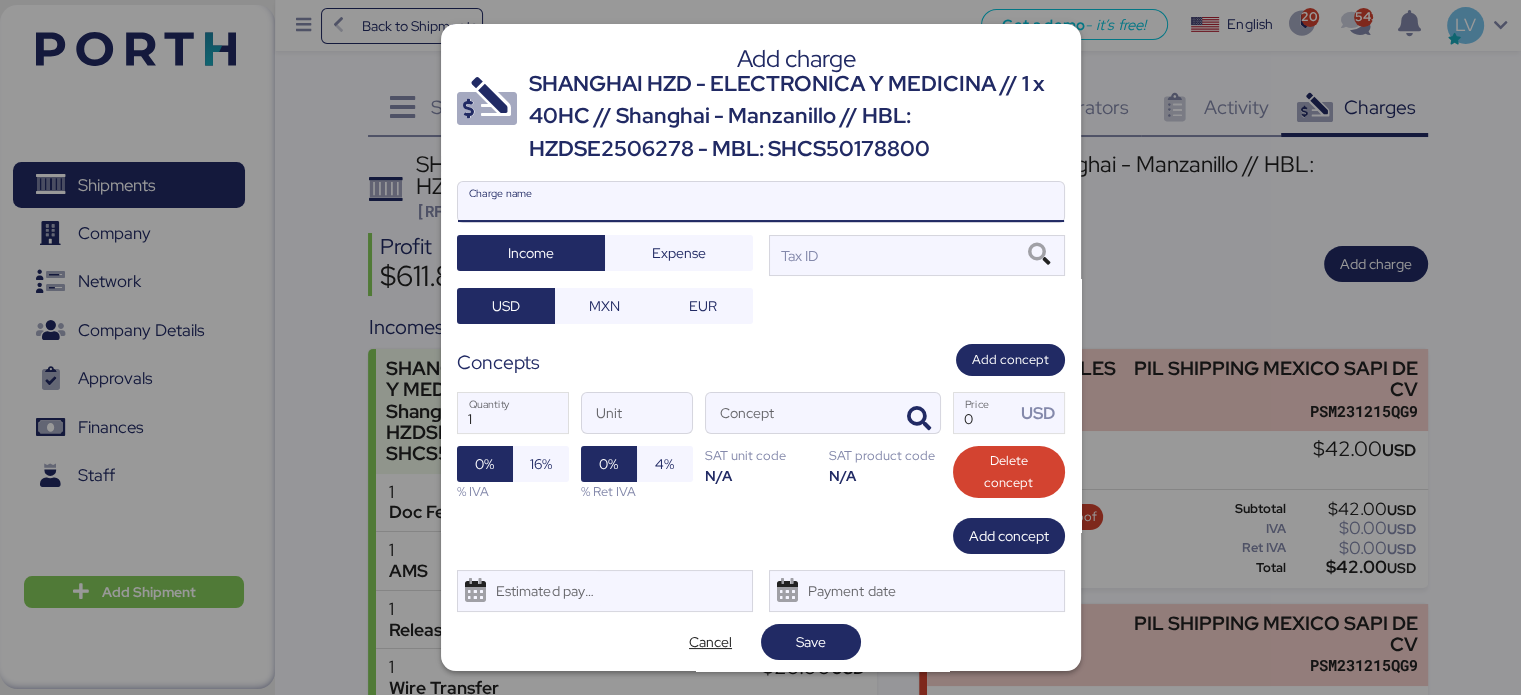 click on "Charge name" at bounding box center (761, 202) 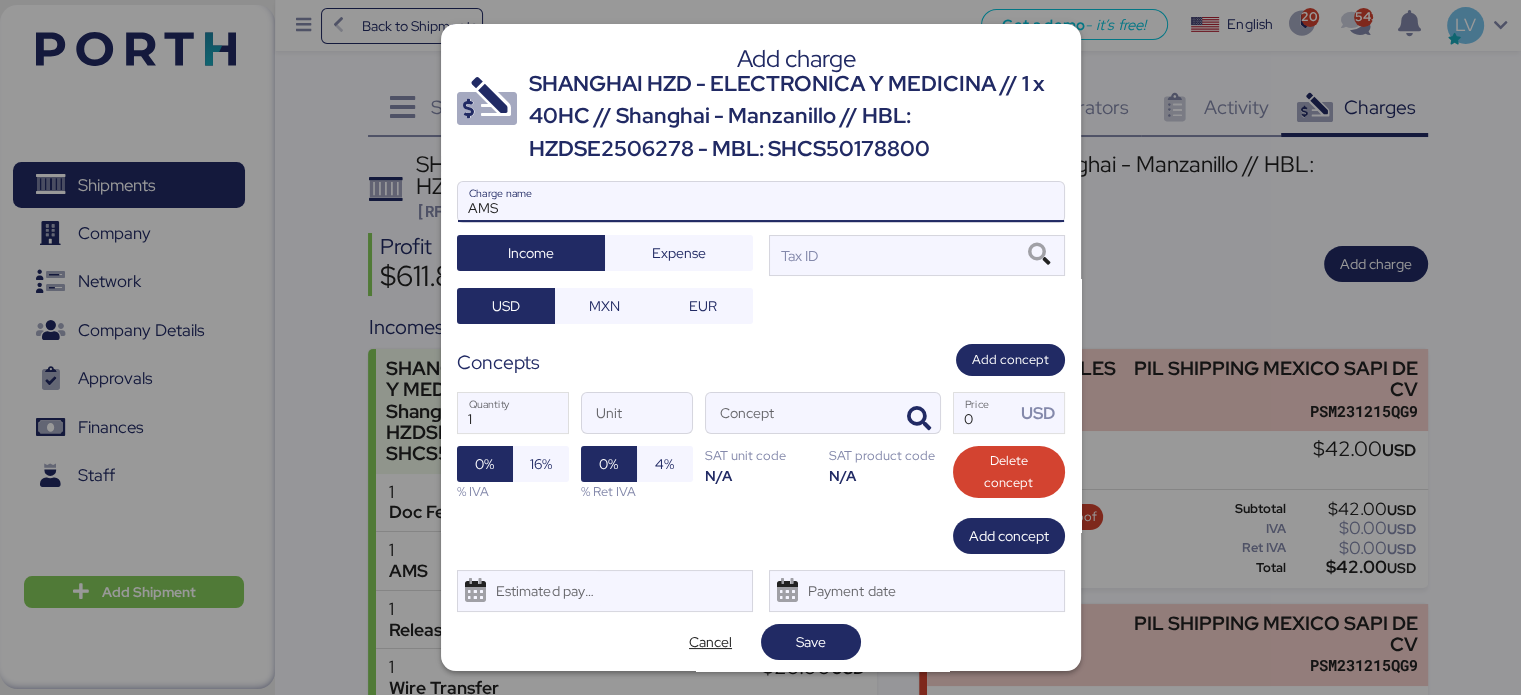 type on "AMS" 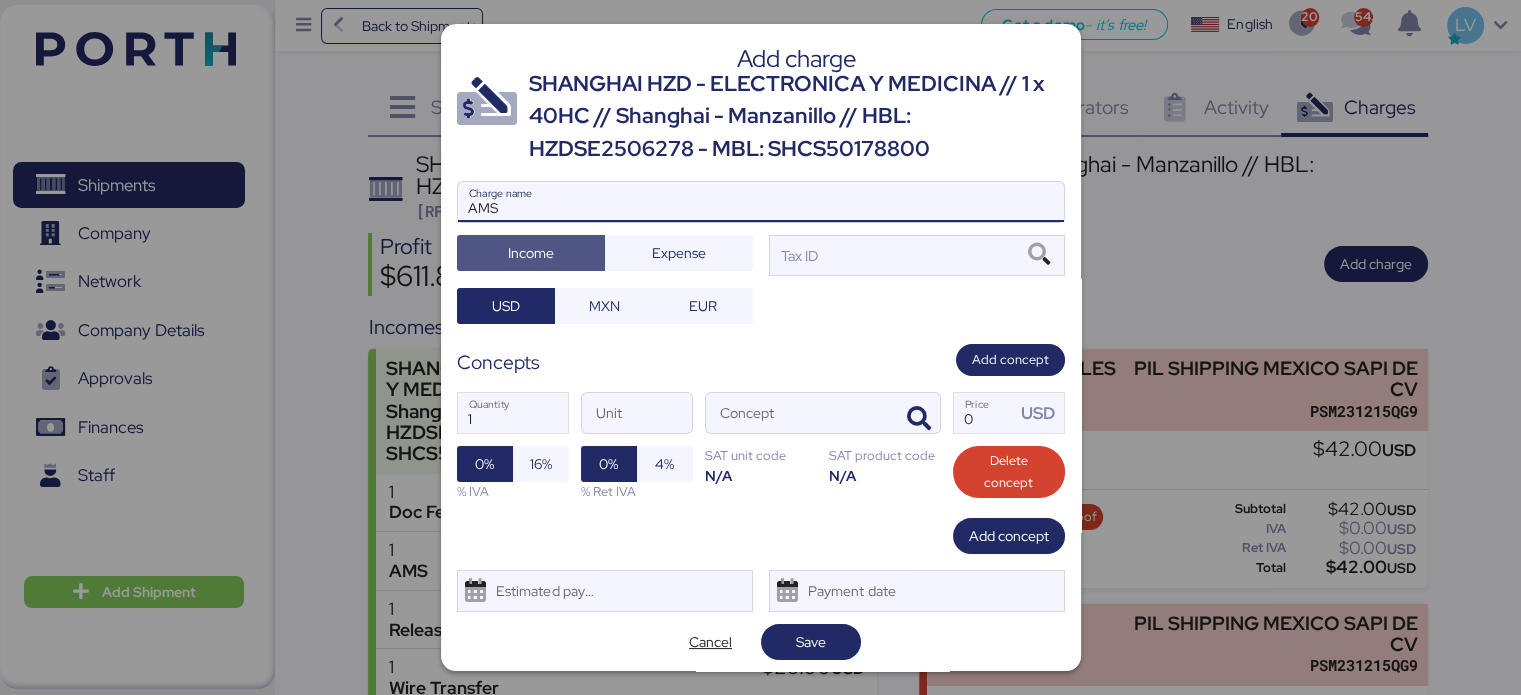 type 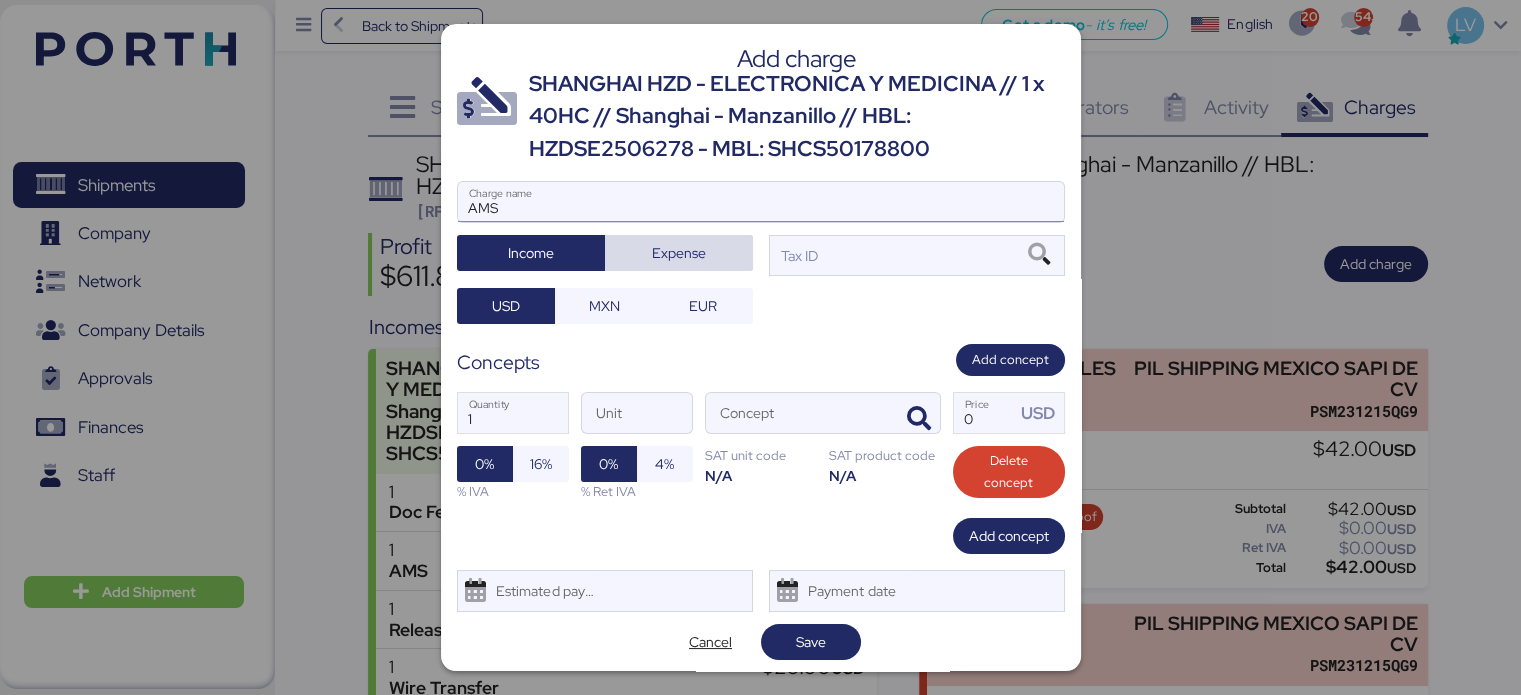 type 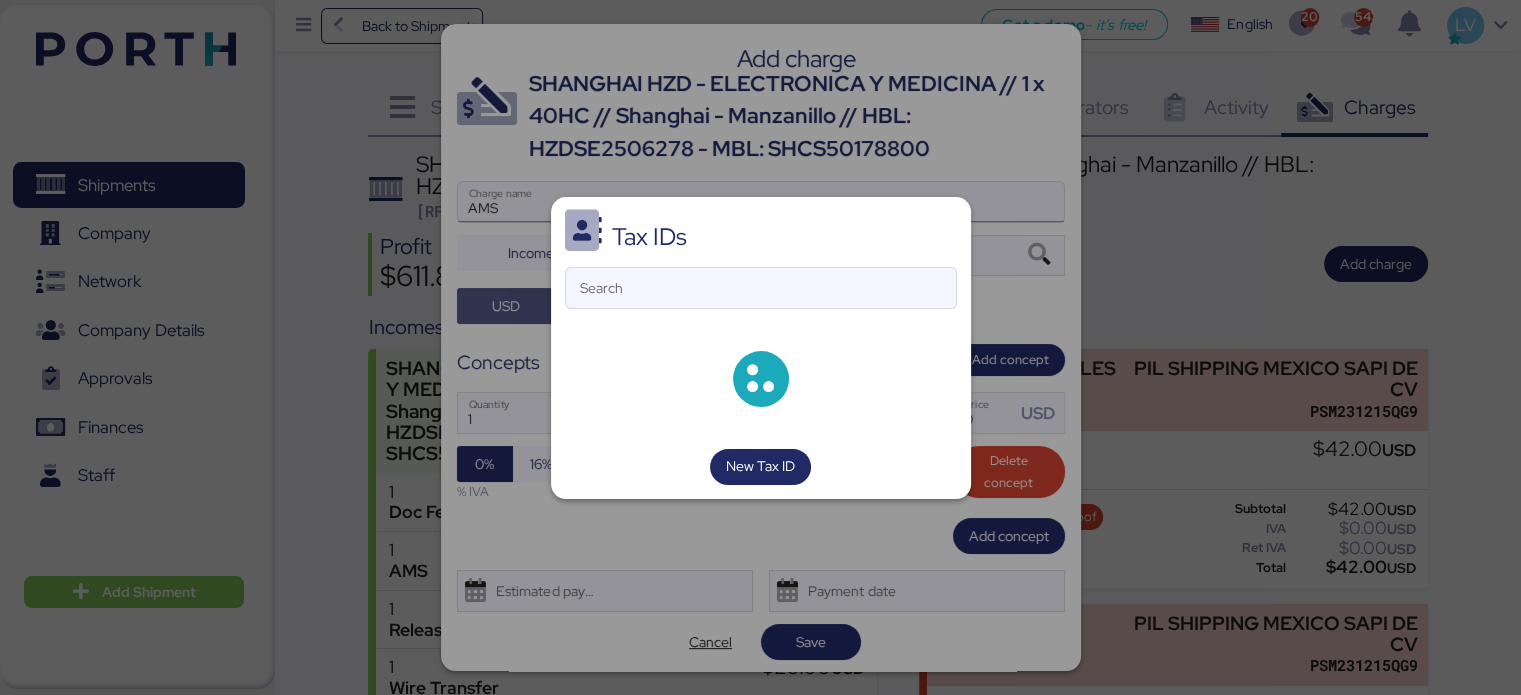 type 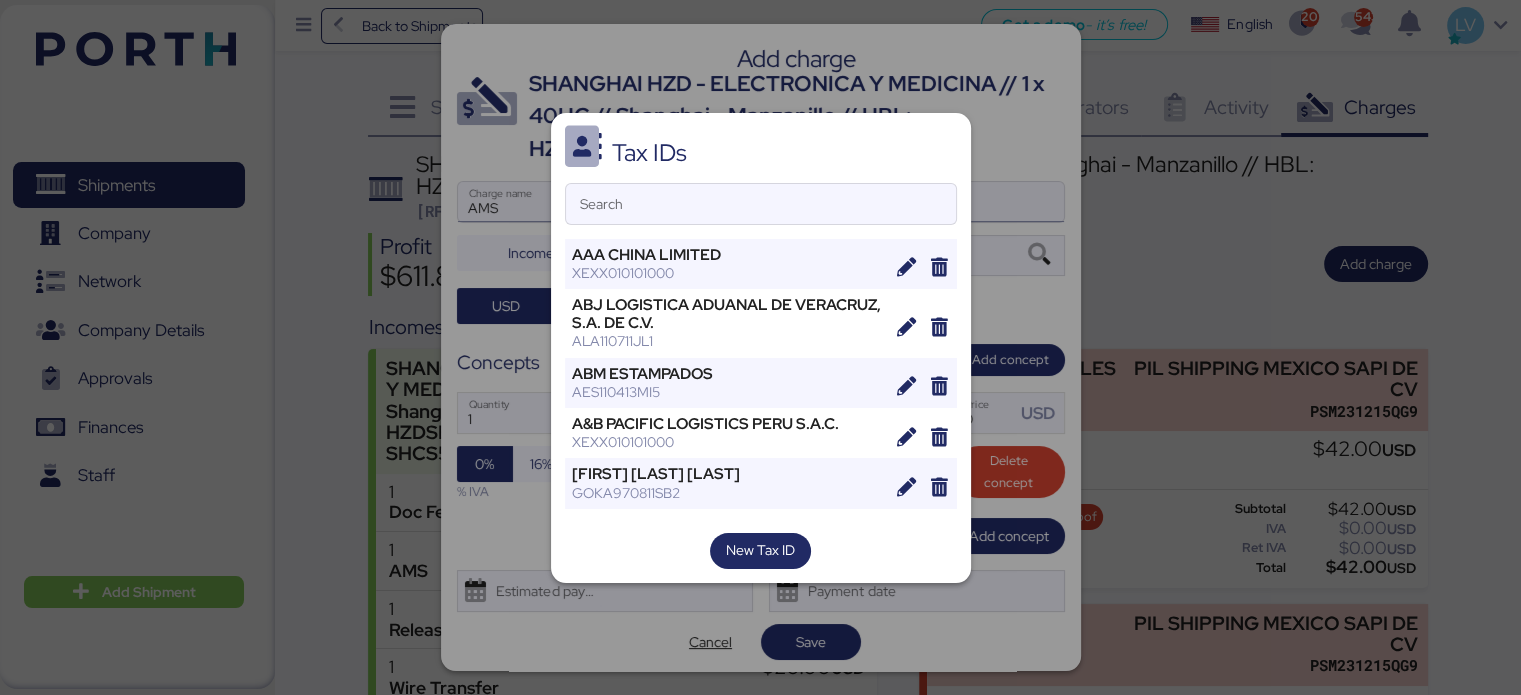 click on "Search" at bounding box center (761, 204) 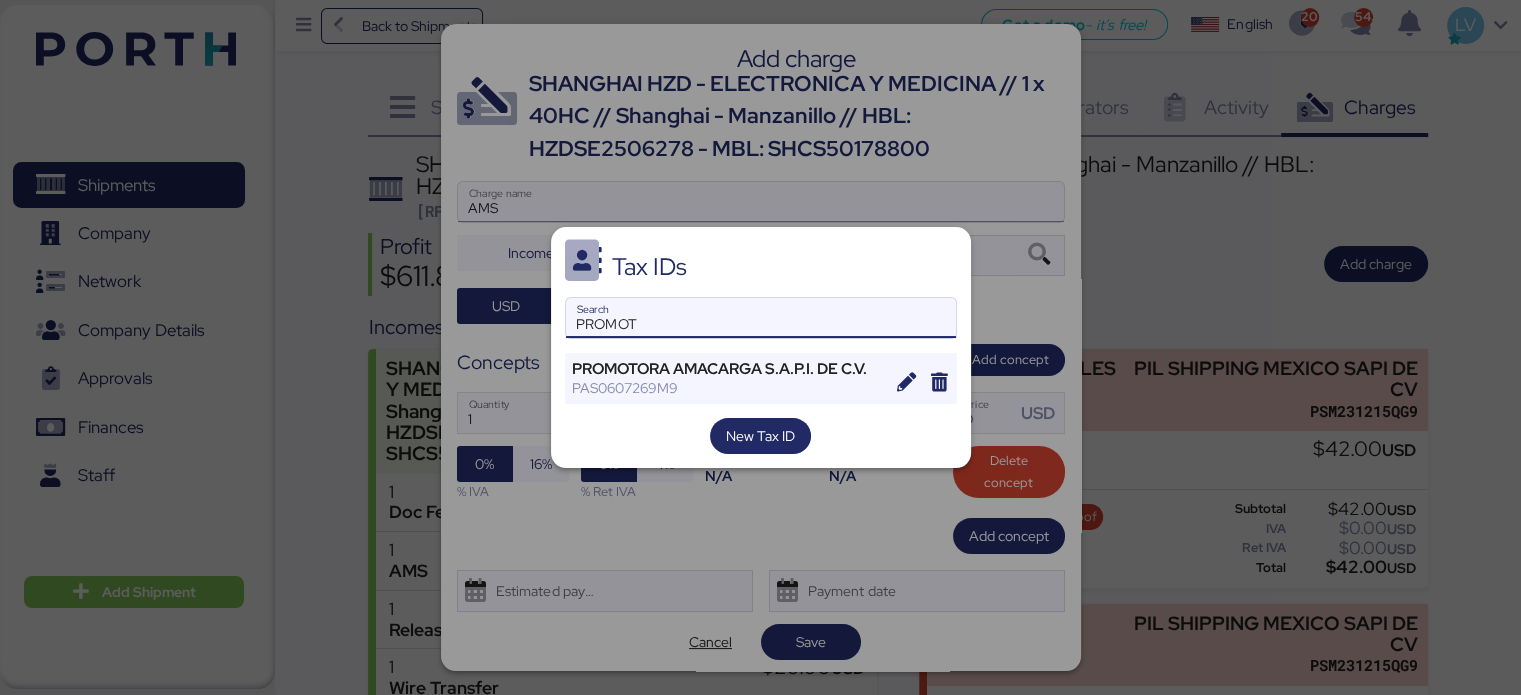 type on "PROMOT" 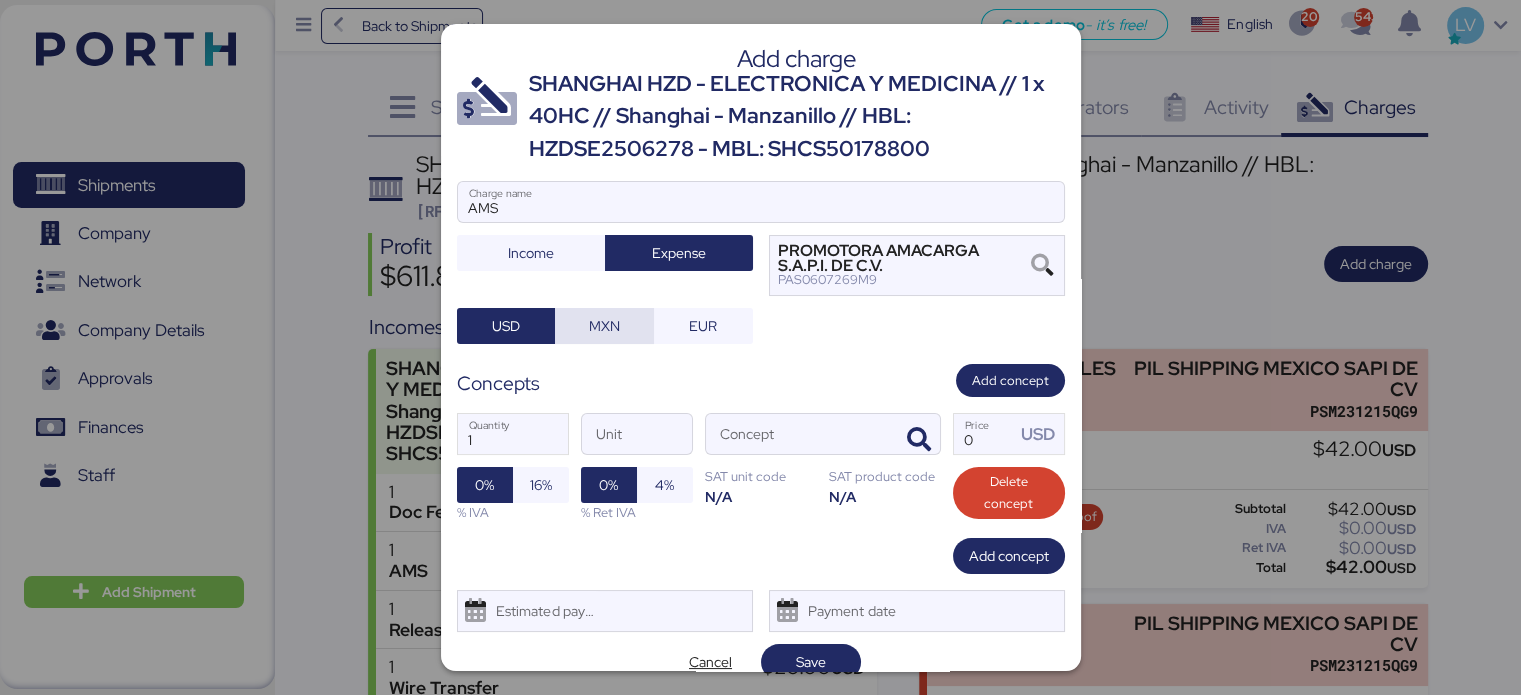 click on "MXN" at bounding box center (604, 326) 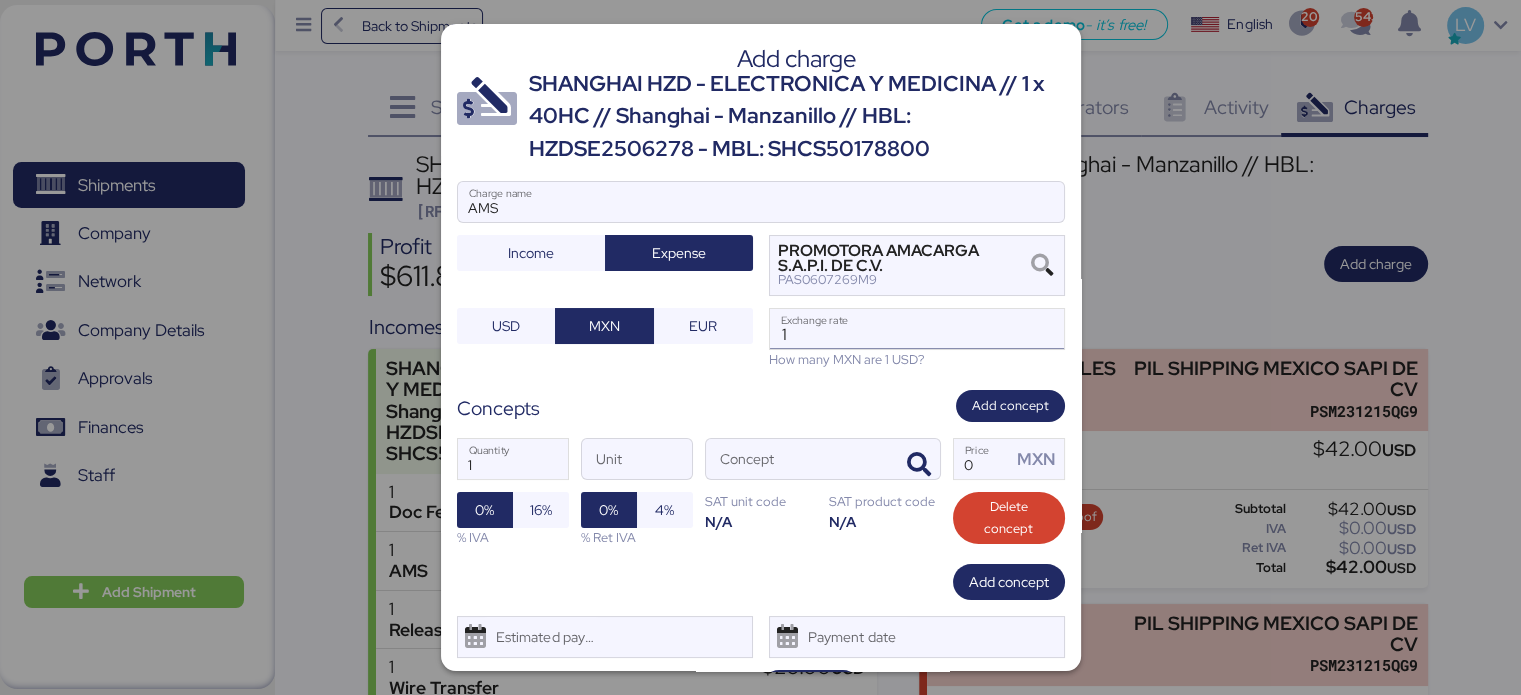 click on "1" at bounding box center (917, 329) 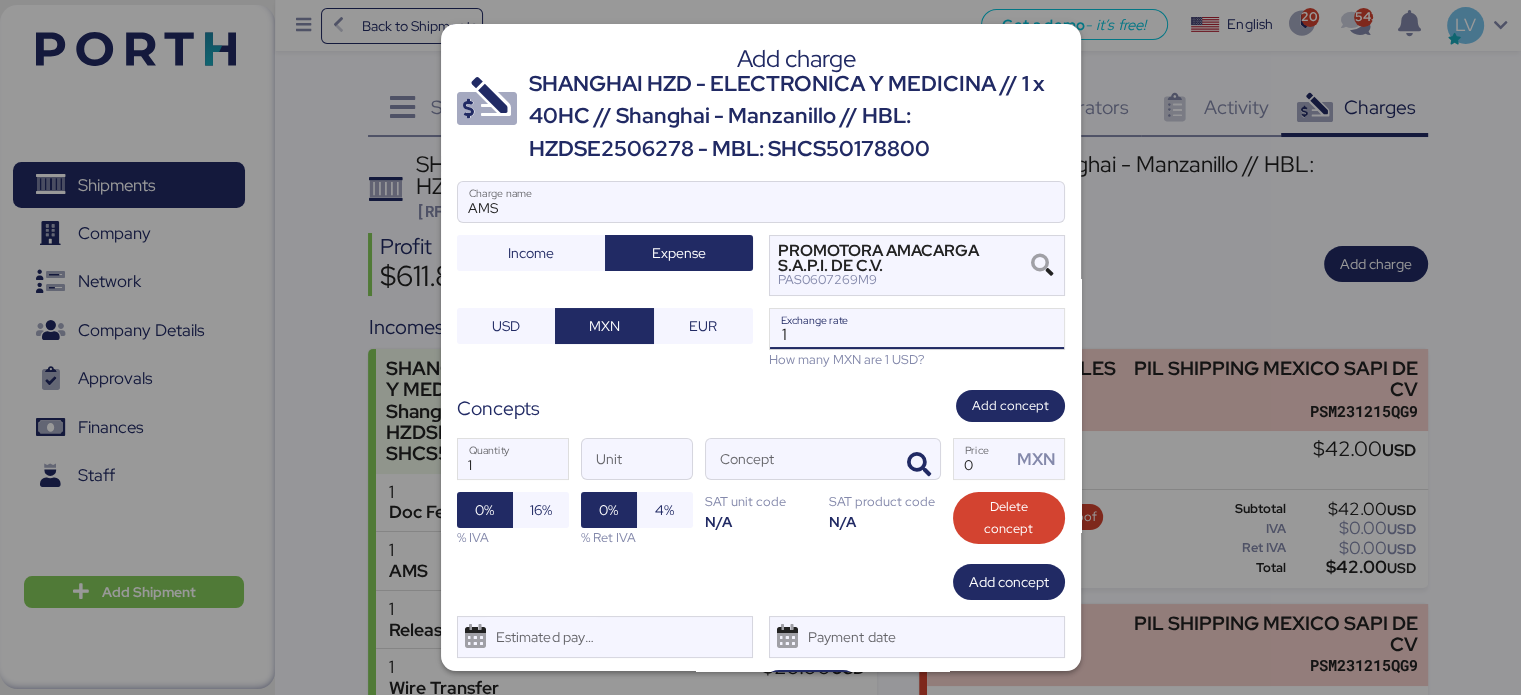 click on "1" at bounding box center (917, 329) 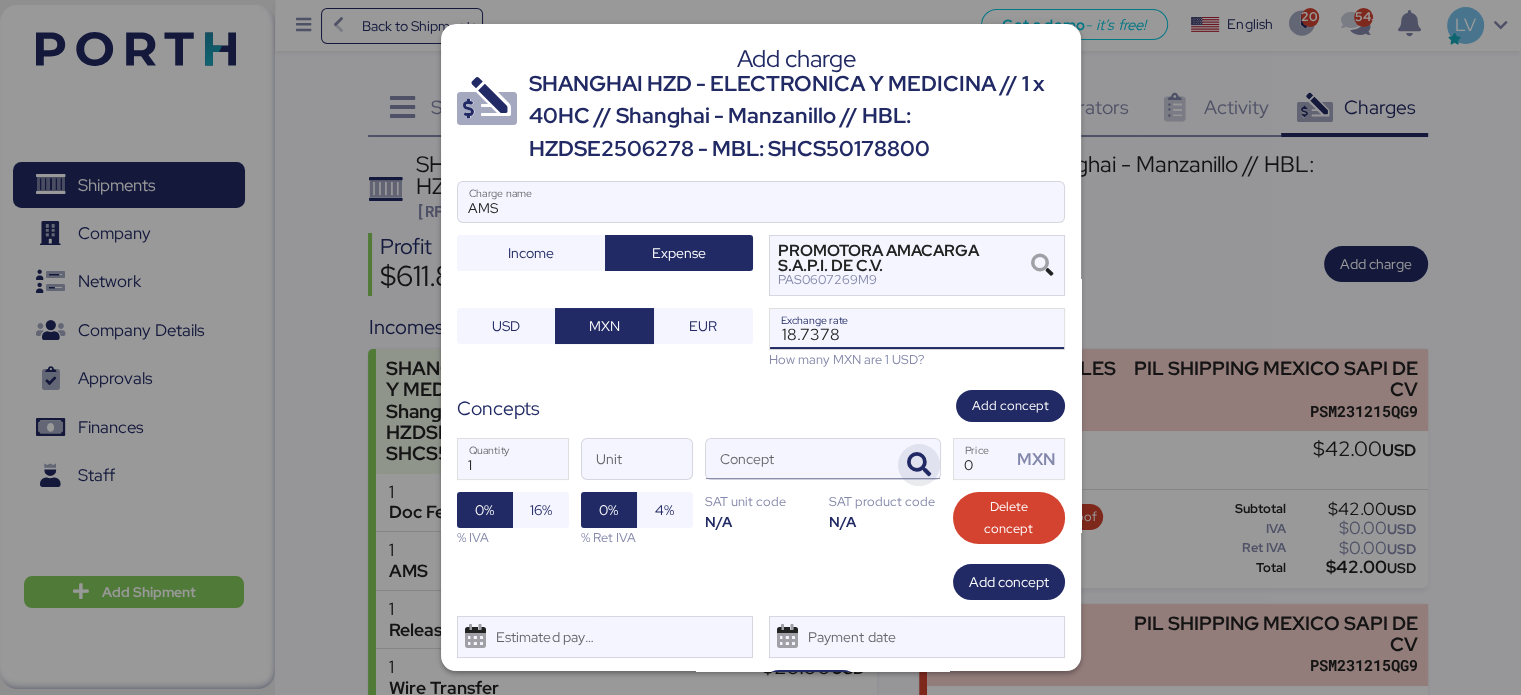 type on "18.7378" 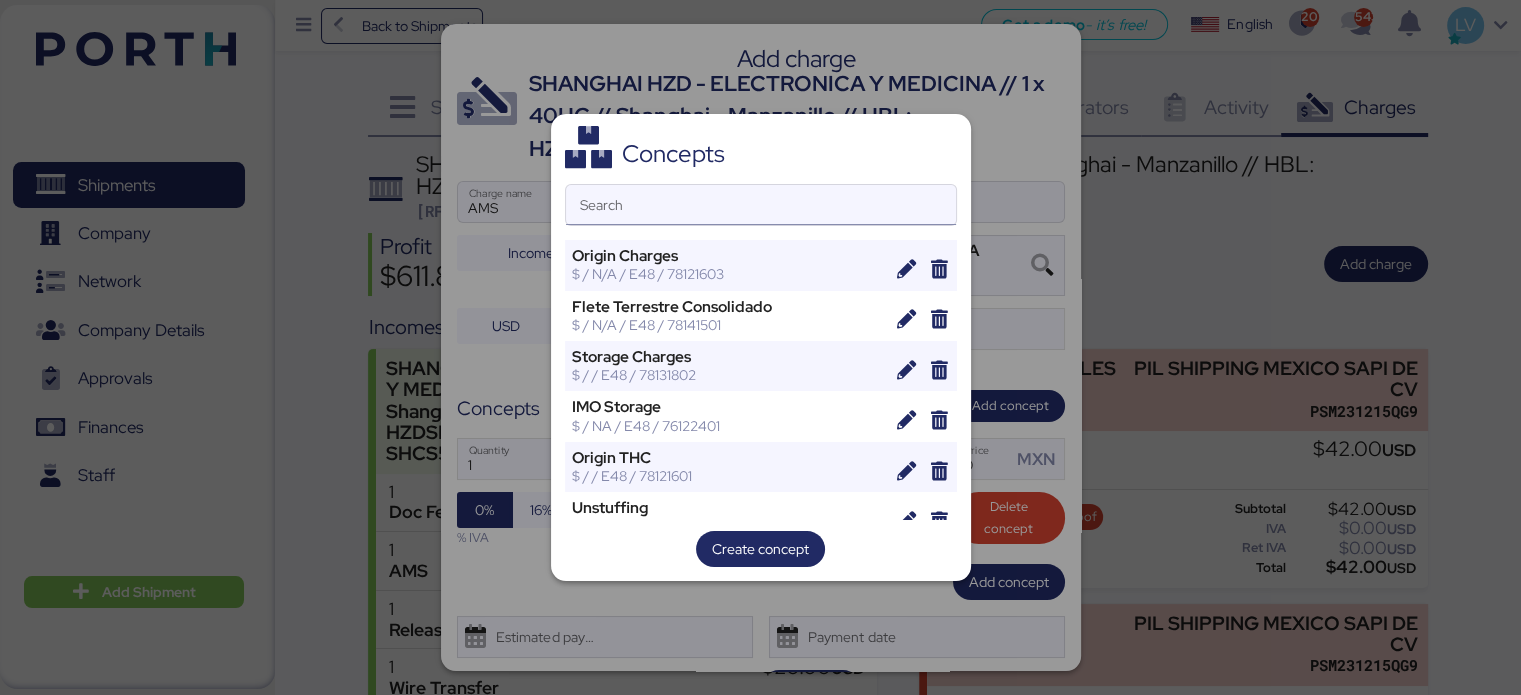click on "Search" at bounding box center [761, 205] 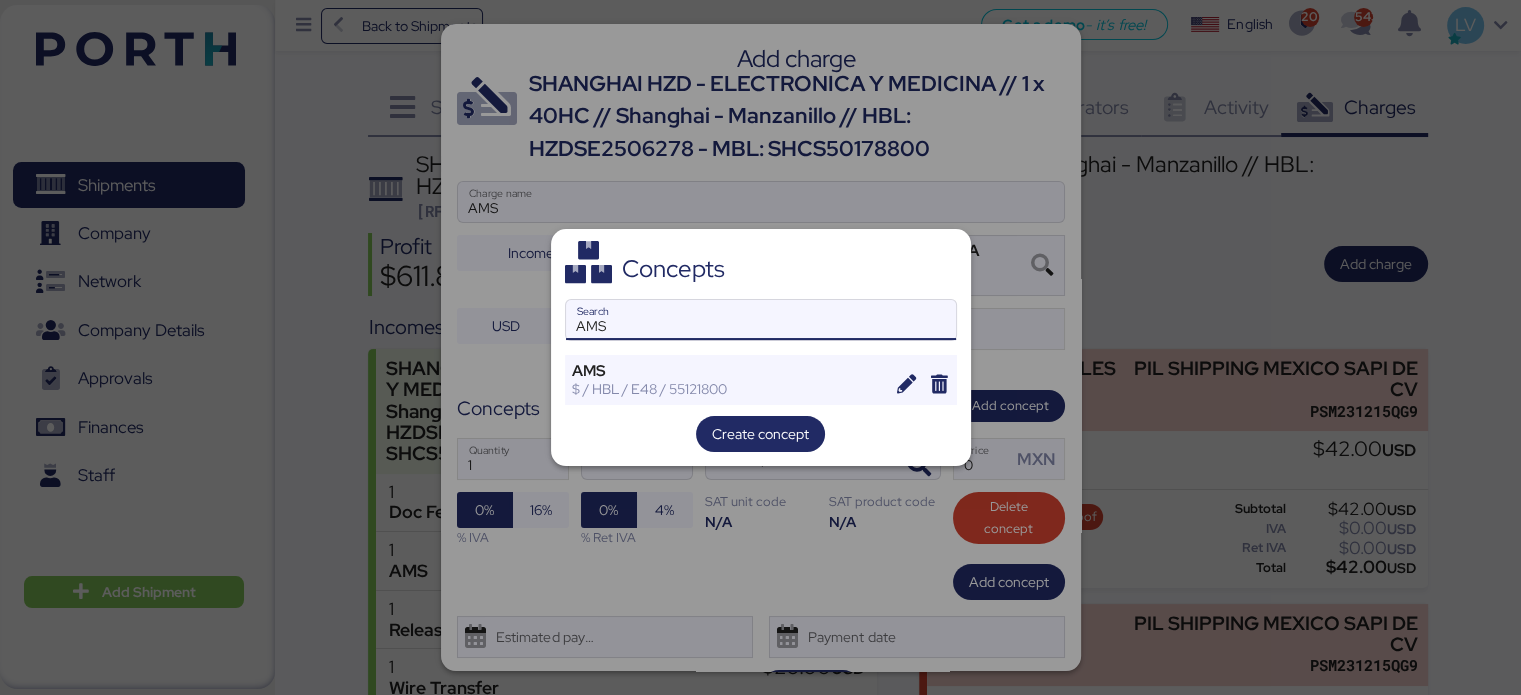 type on "AMS" 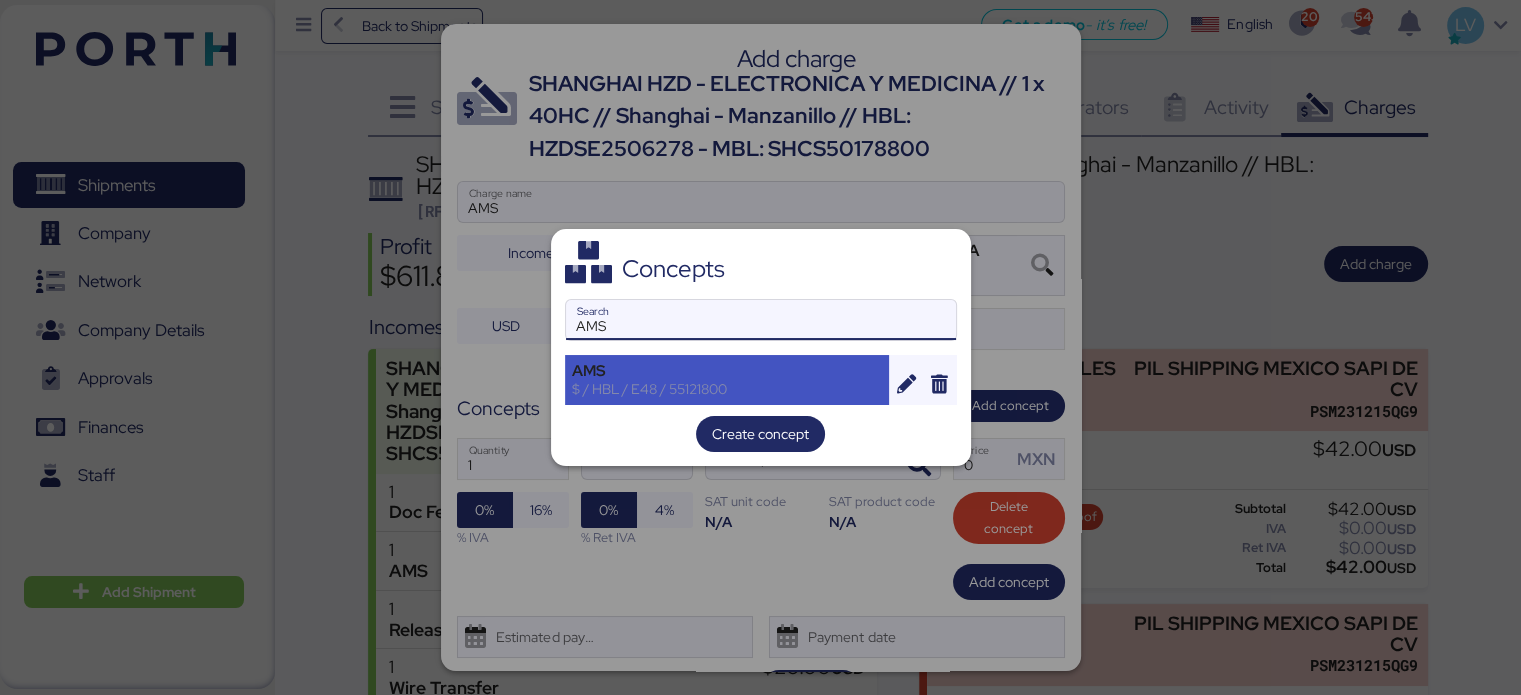 click on "$ / HBL /
E48 / 55121800" at bounding box center (727, 389) 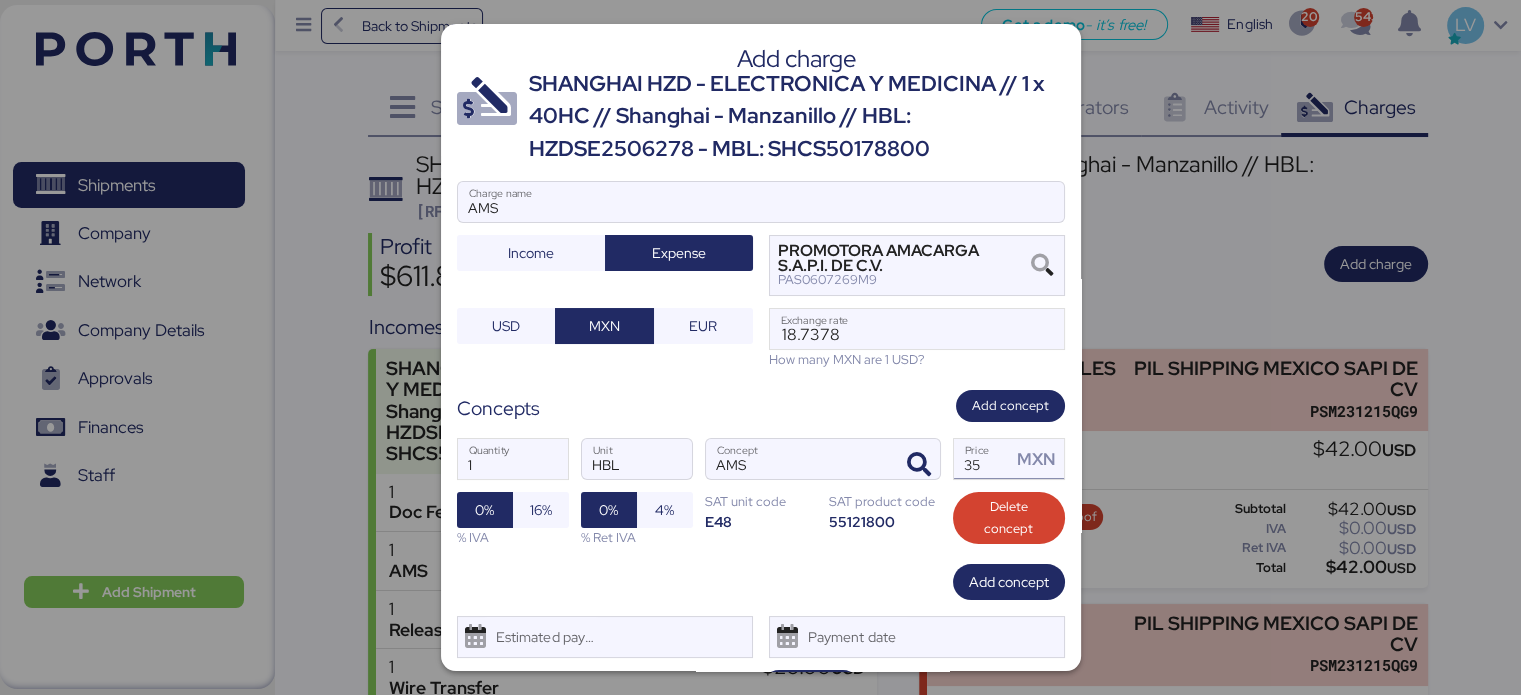 click on "35" at bounding box center [983, 459] 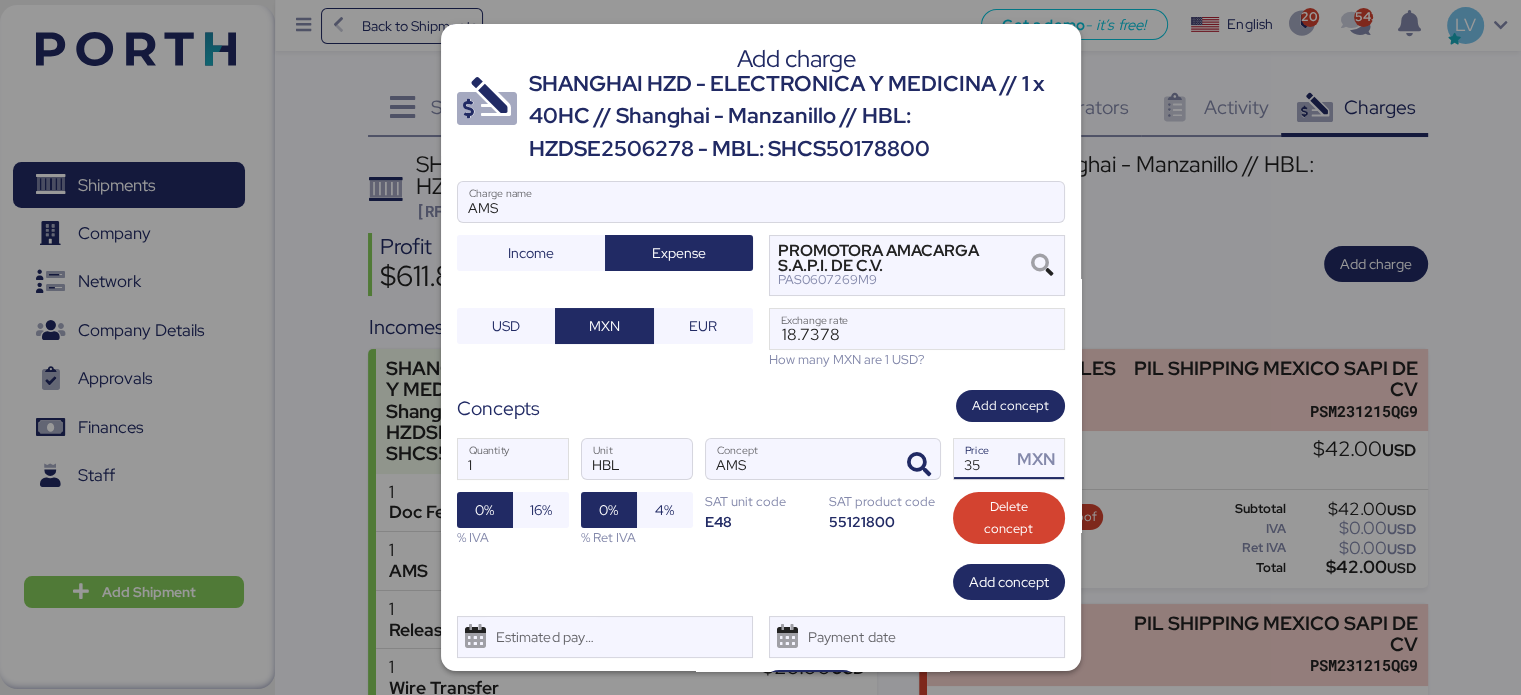 click on "35" at bounding box center [983, 459] 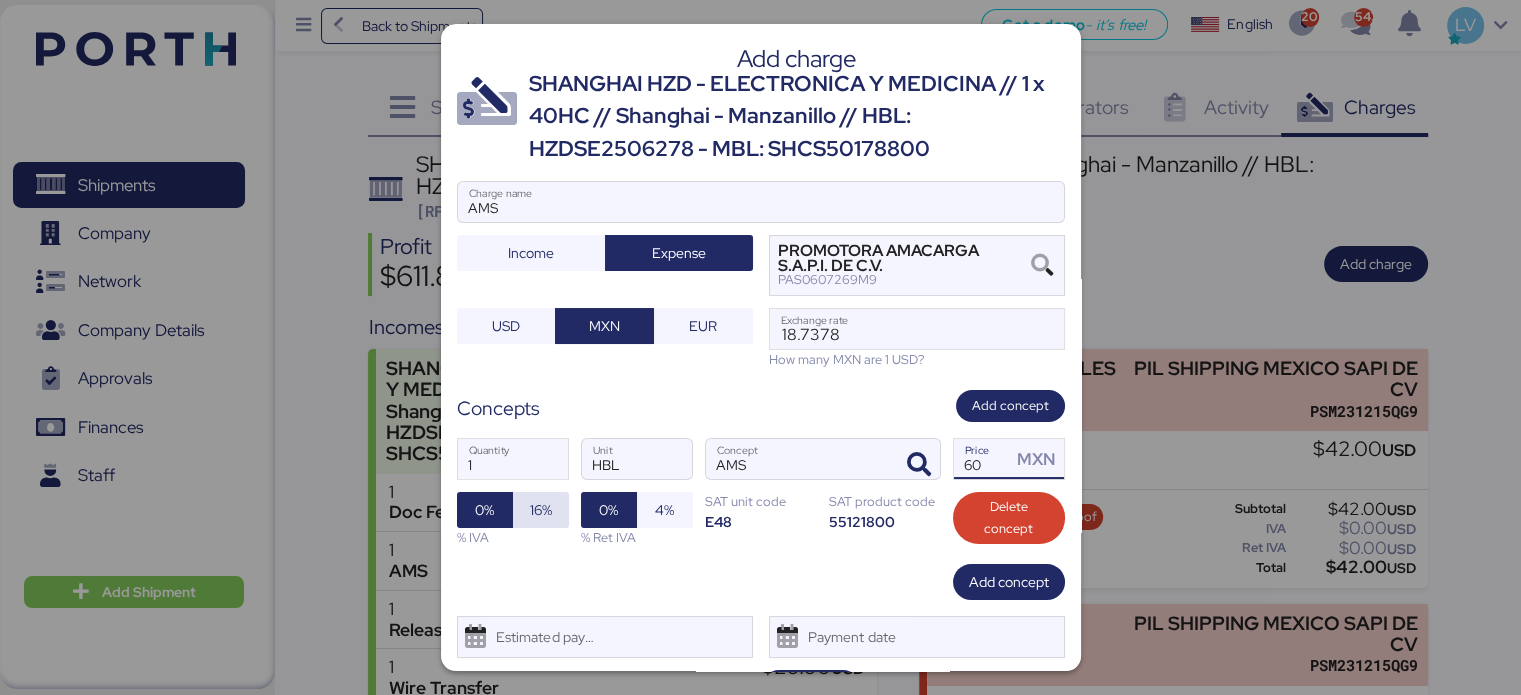 type on "60" 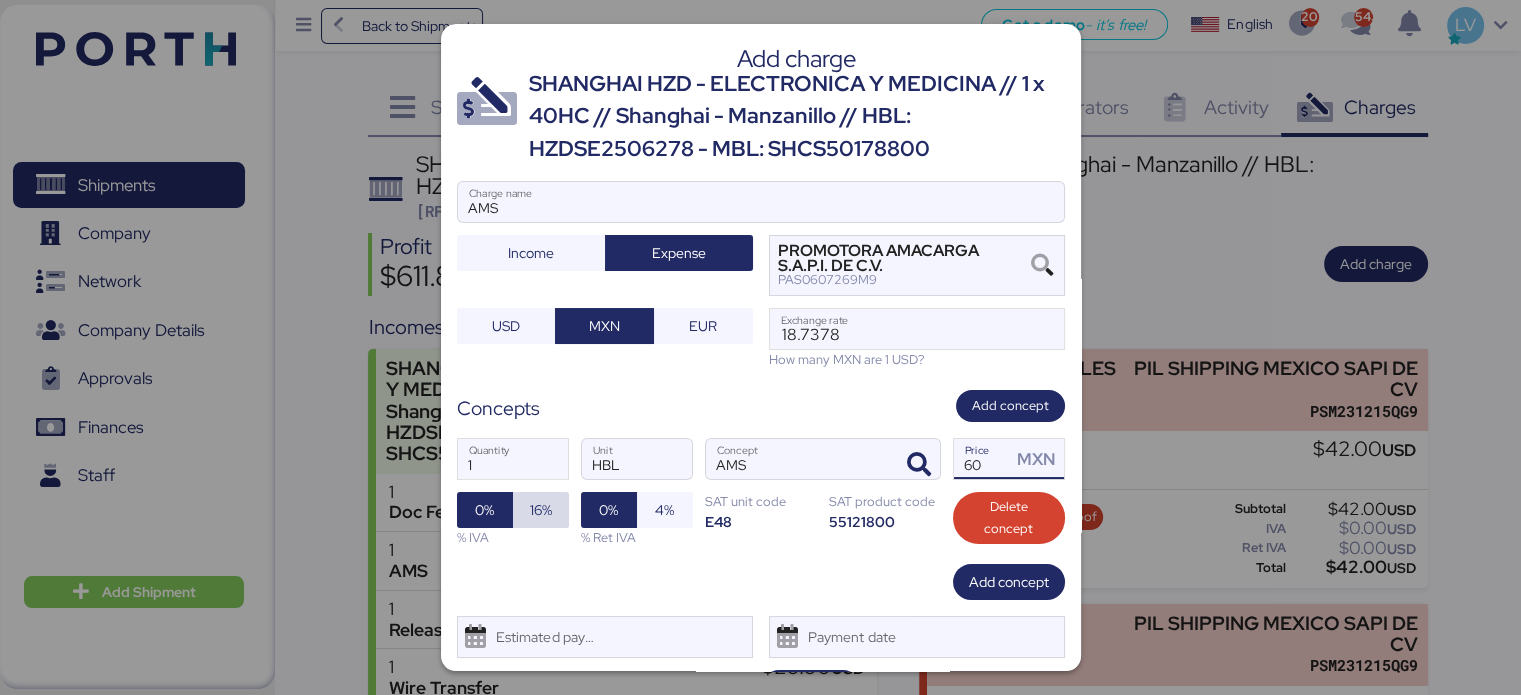 click on "16%" at bounding box center (541, 510) 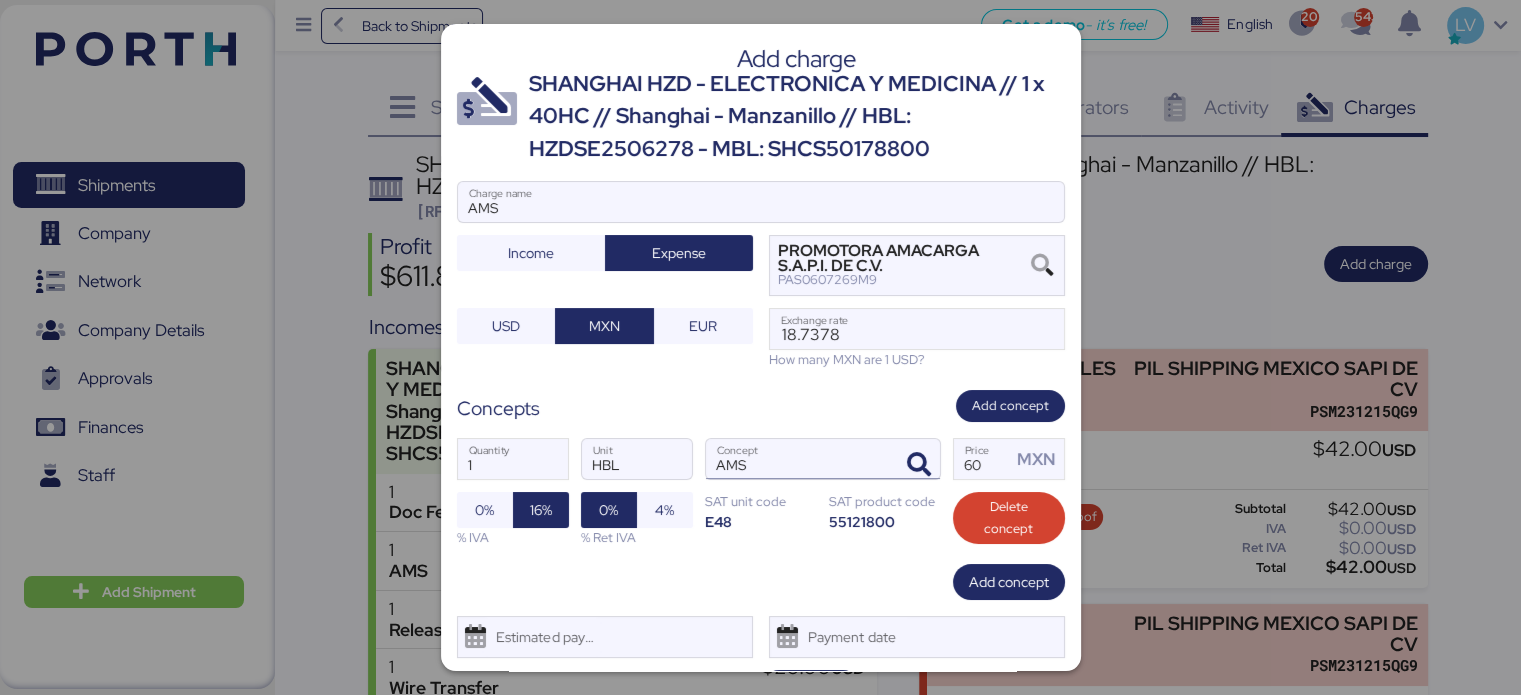 scroll, scrollTop: 48, scrollLeft: 0, axis: vertical 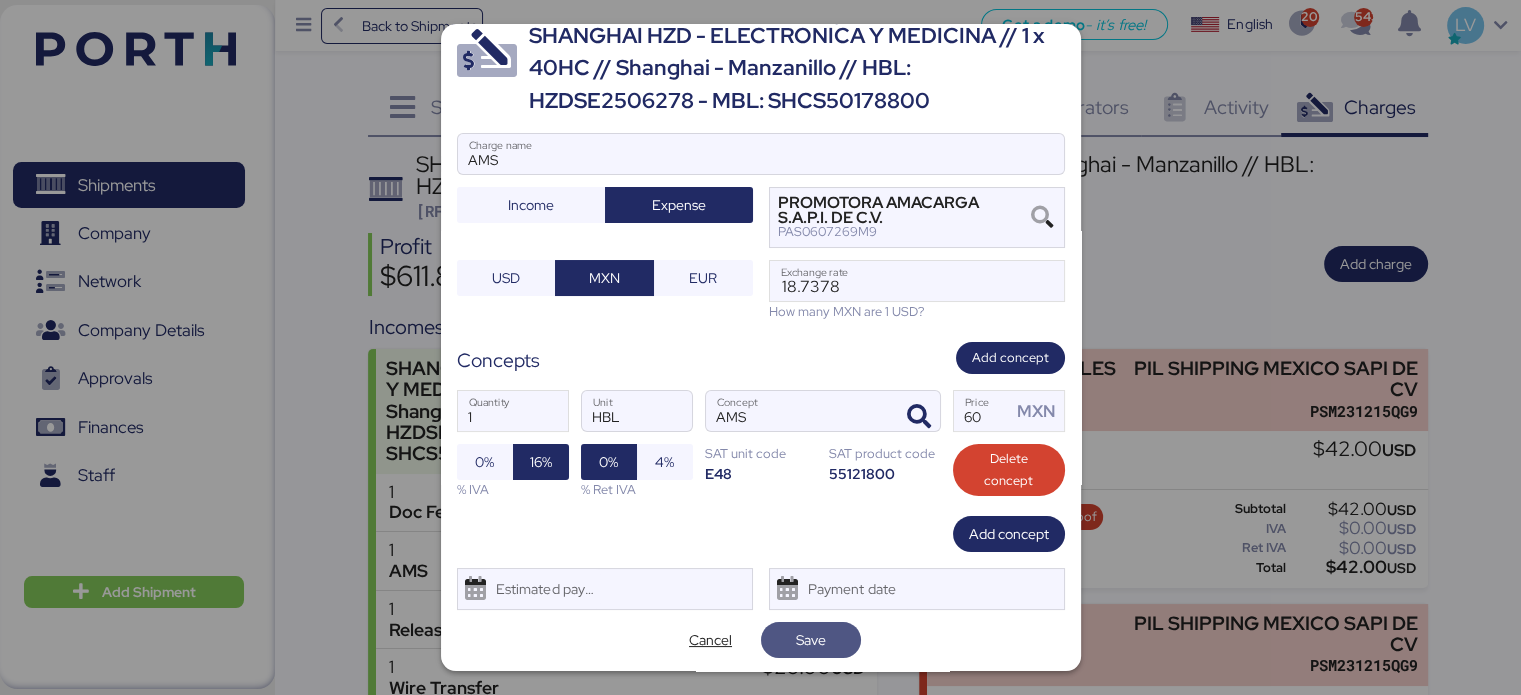 click on "Save" at bounding box center [811, 640] 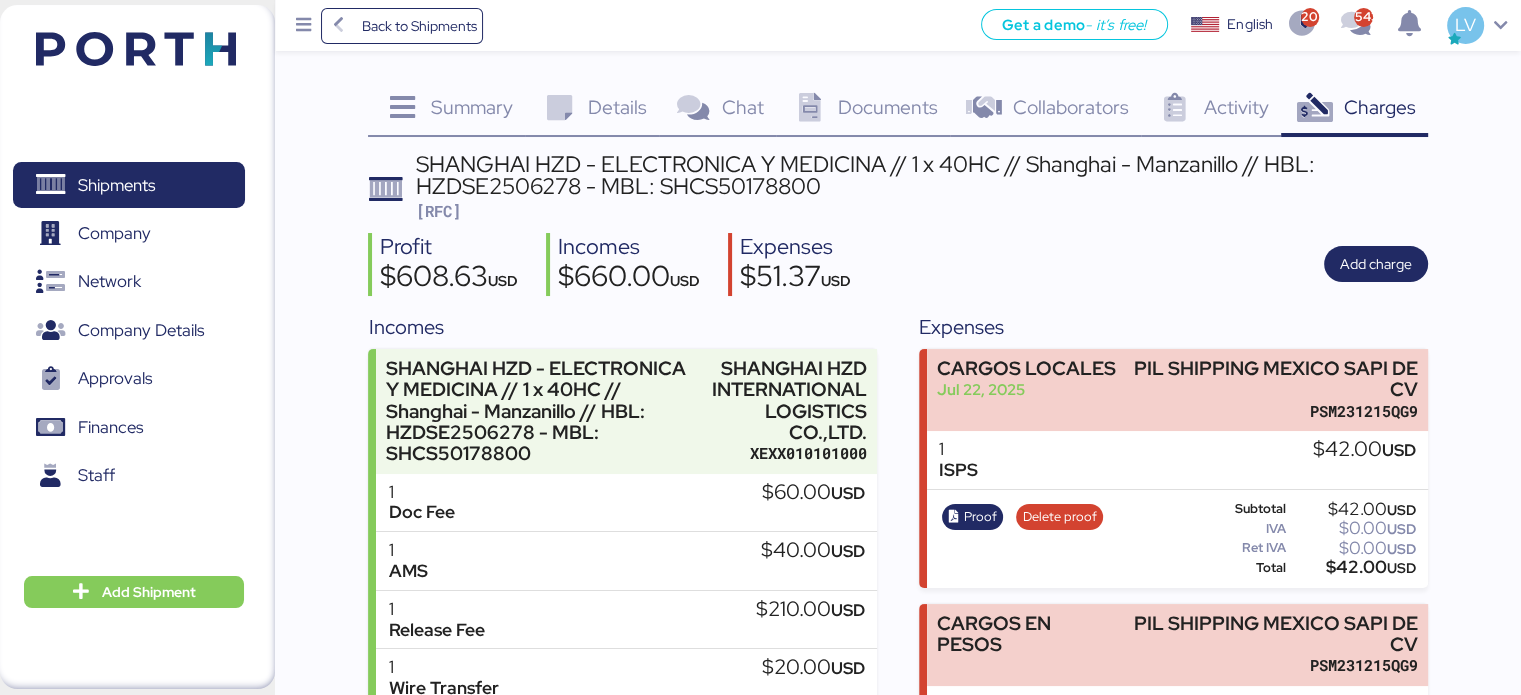 click on "[RFC]" at bounding box center (438, 211) 